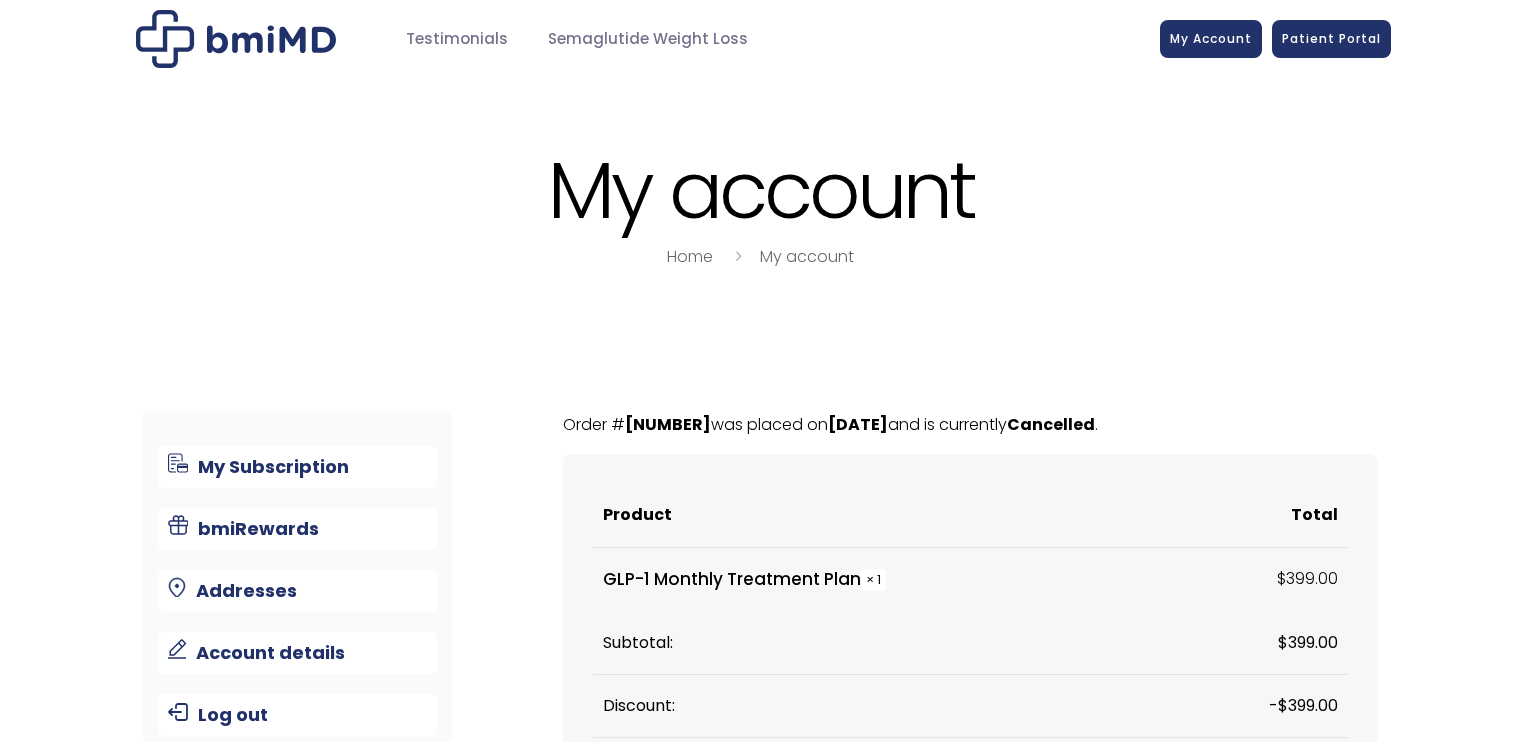 scroll, scrollTop: 0, scrollLeft: 0, axis: both 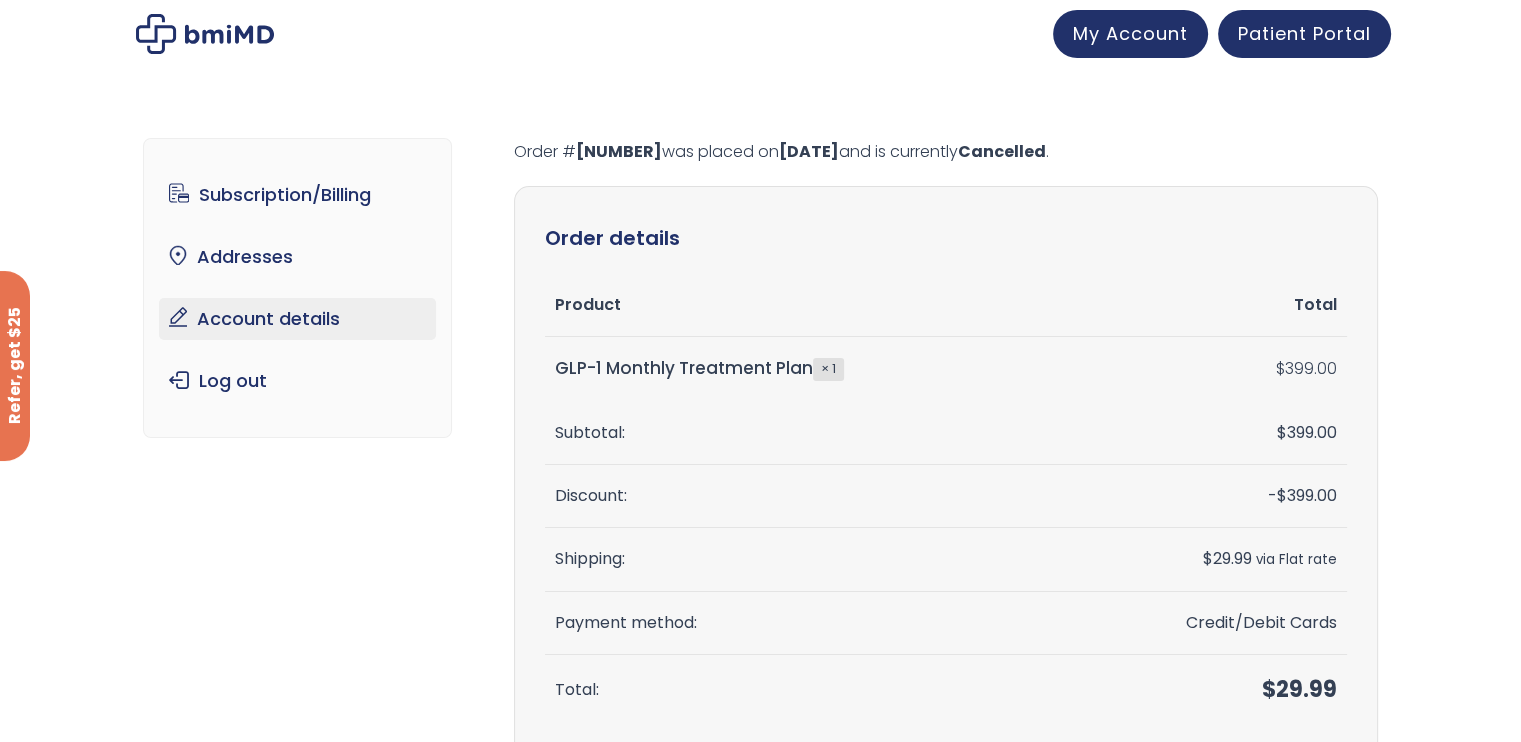 click on "Account details" at bounding box center [297, 319] 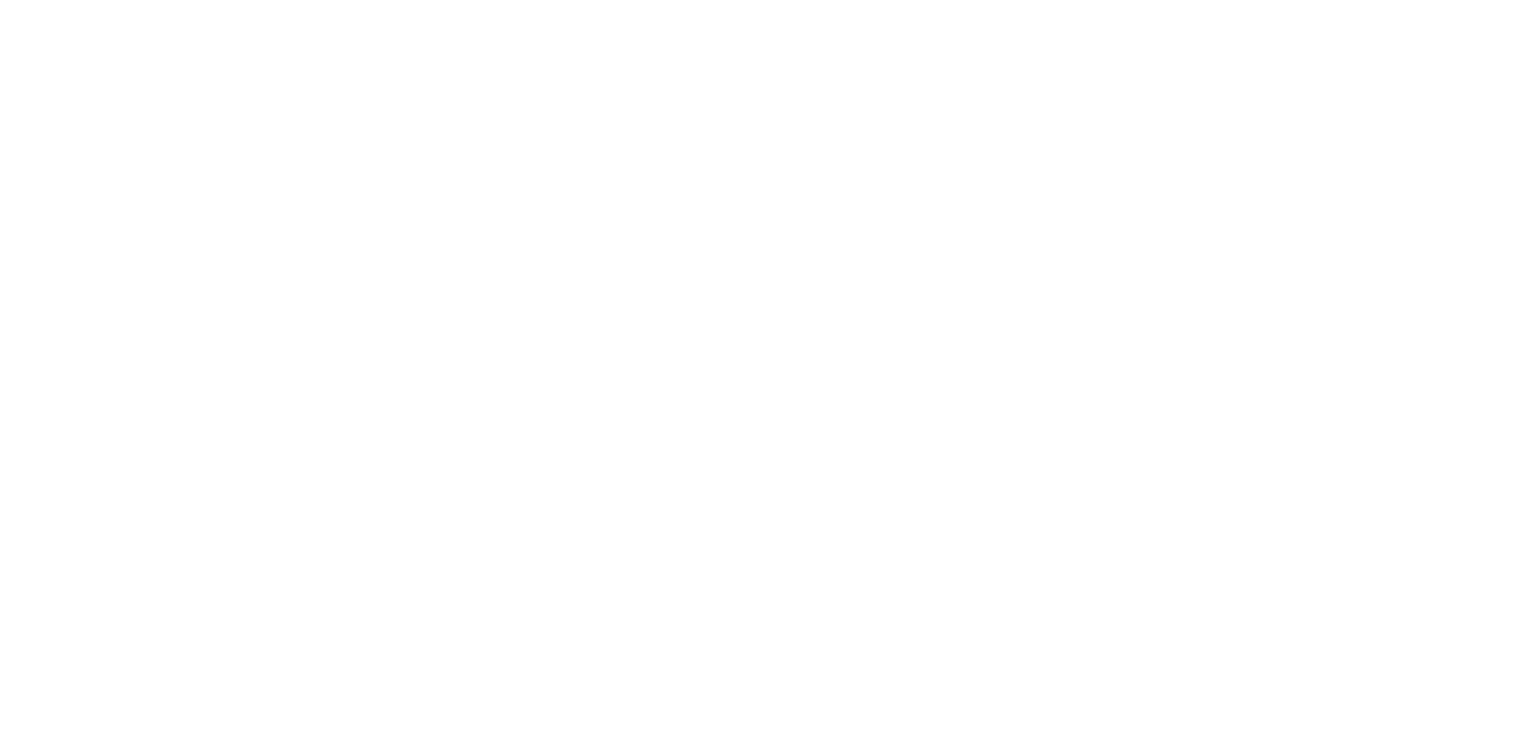 scroll, scrollTop: 0, scrollLeft: 0, axis: both 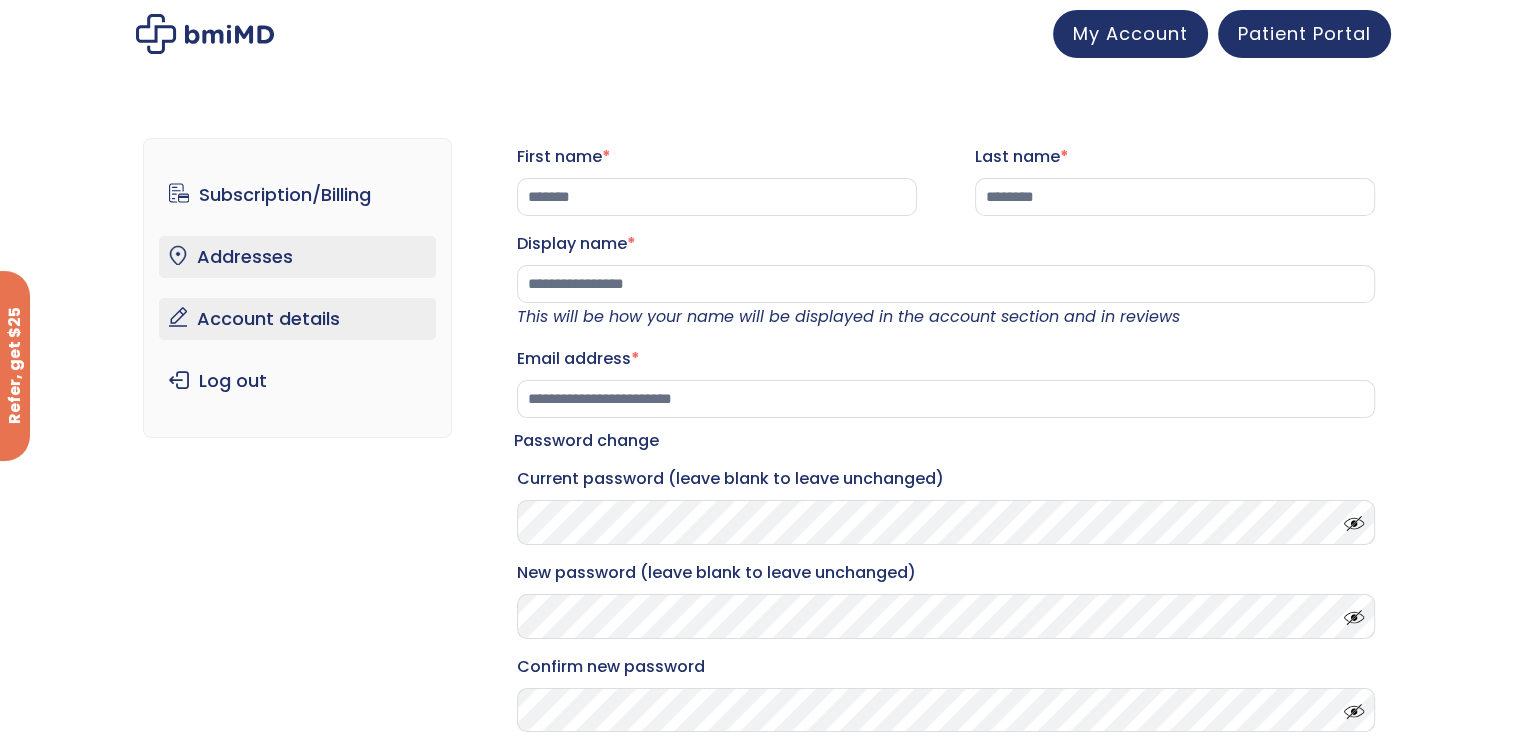 click on "Addresses" at bounding box center [297, 257] 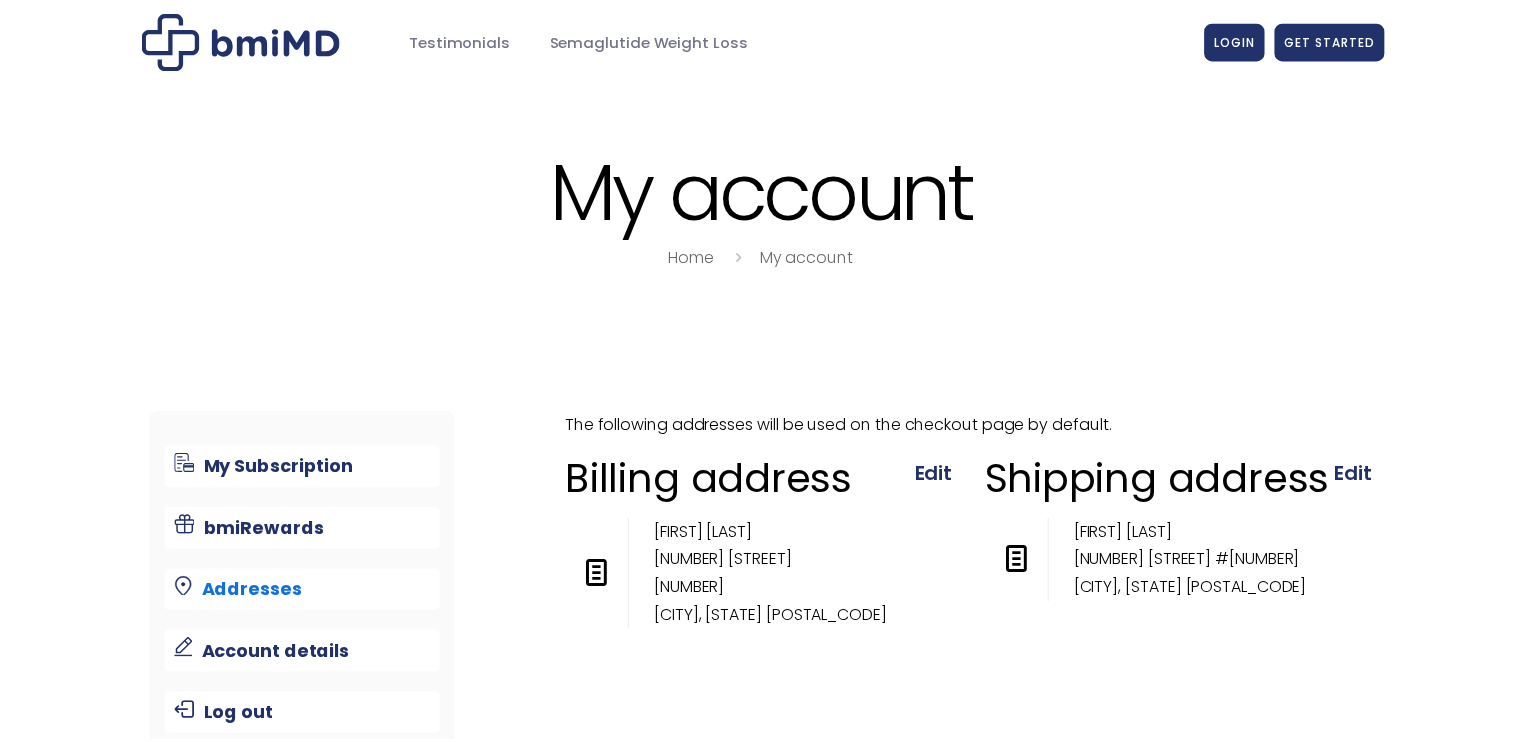 scroll, scrollTop: 0, scrollLeft: 0, axis: both 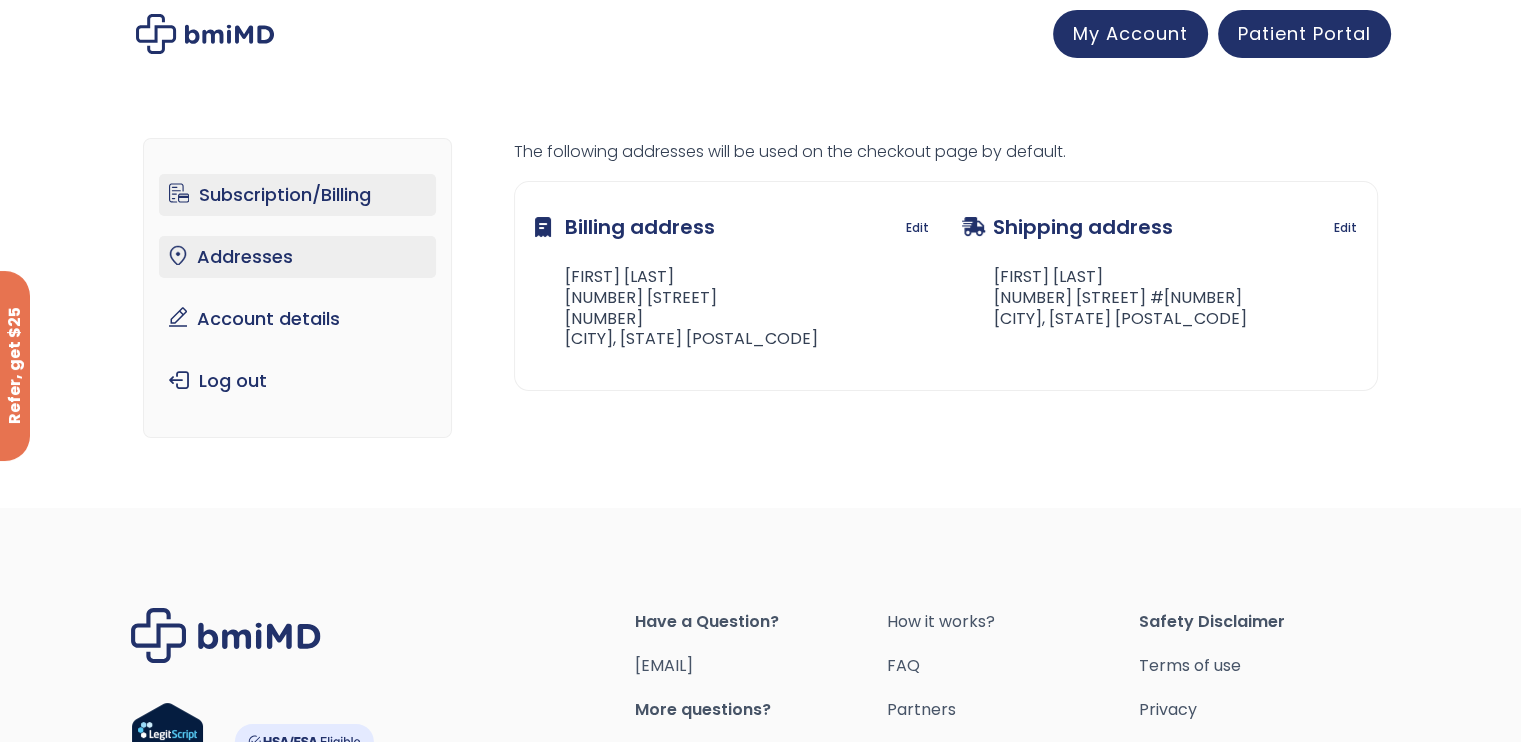 click on "Subscription/Billing" at bounding box center (297, 195) 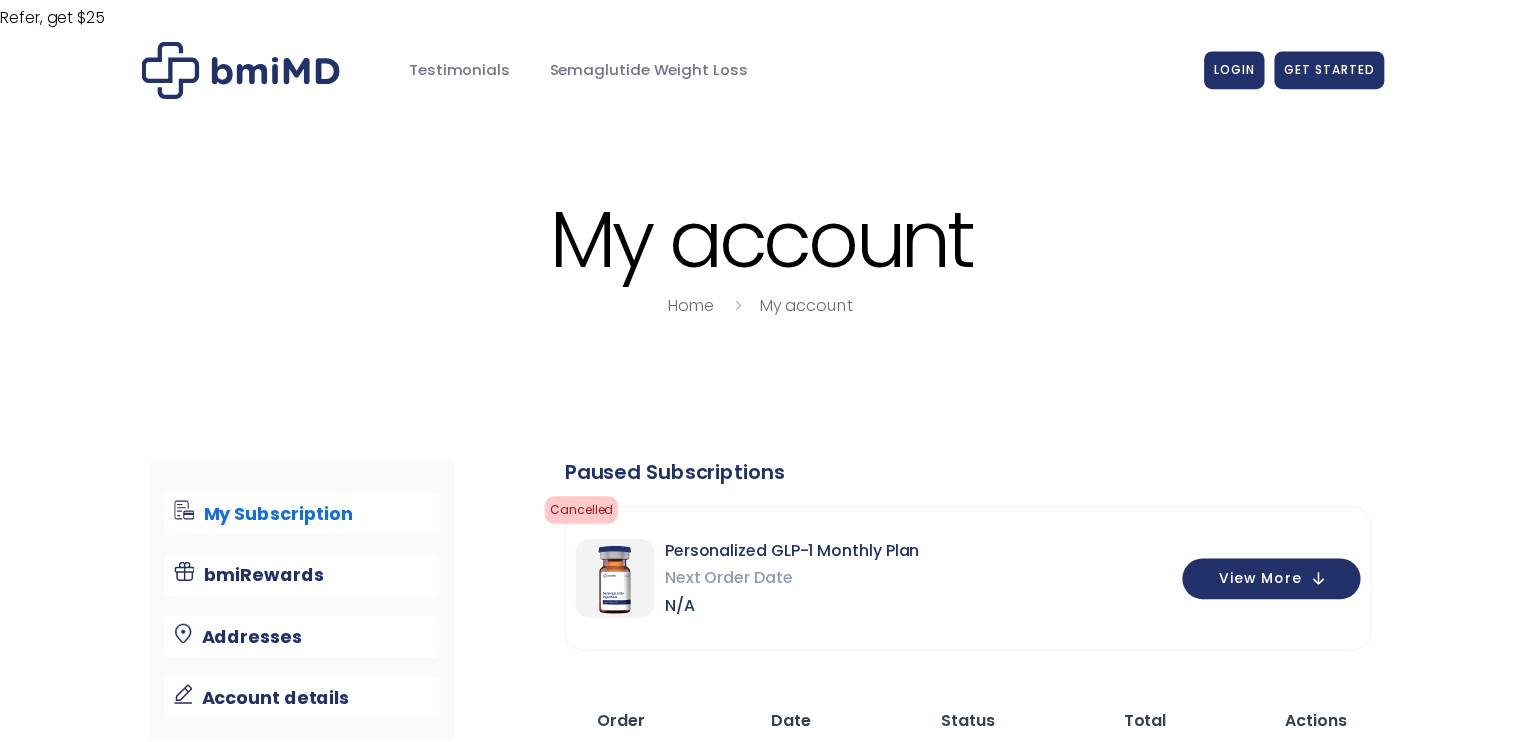 scroll, scrollTop: 0, scrollLeft: 0, axis: both 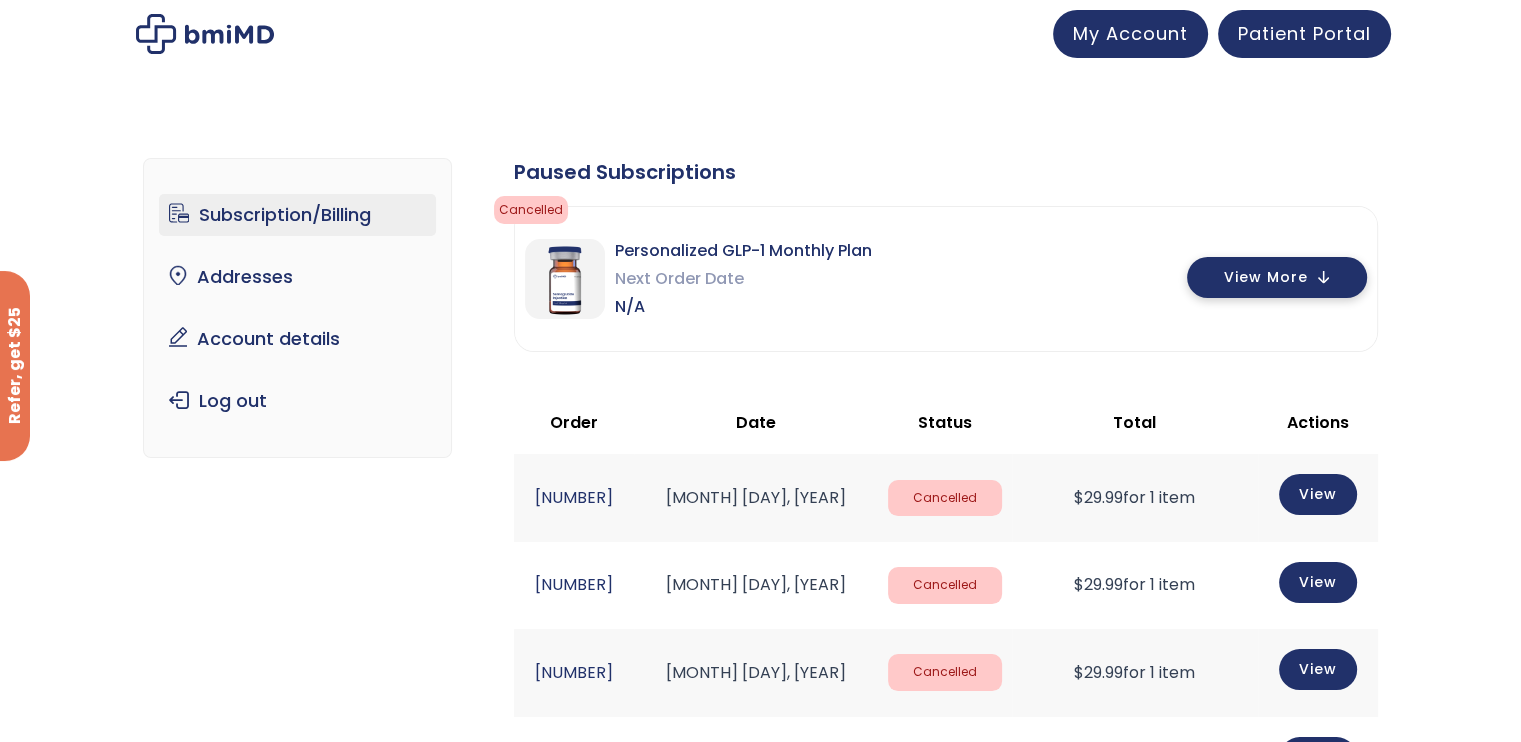 click on "View More" at bounding box center [1277, 277] 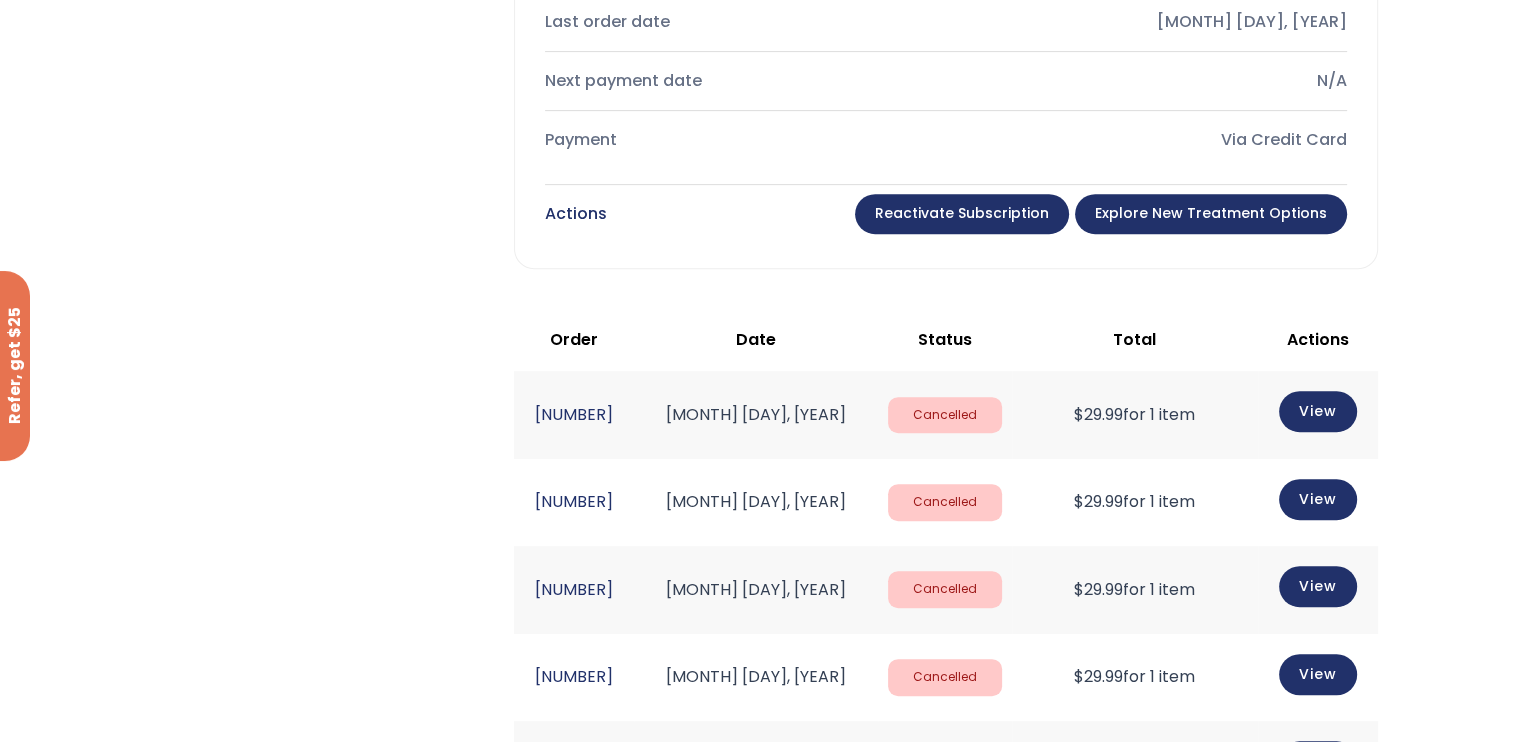 scroll, scrollTop: 800, scrollLeft: 0, axis: vertical 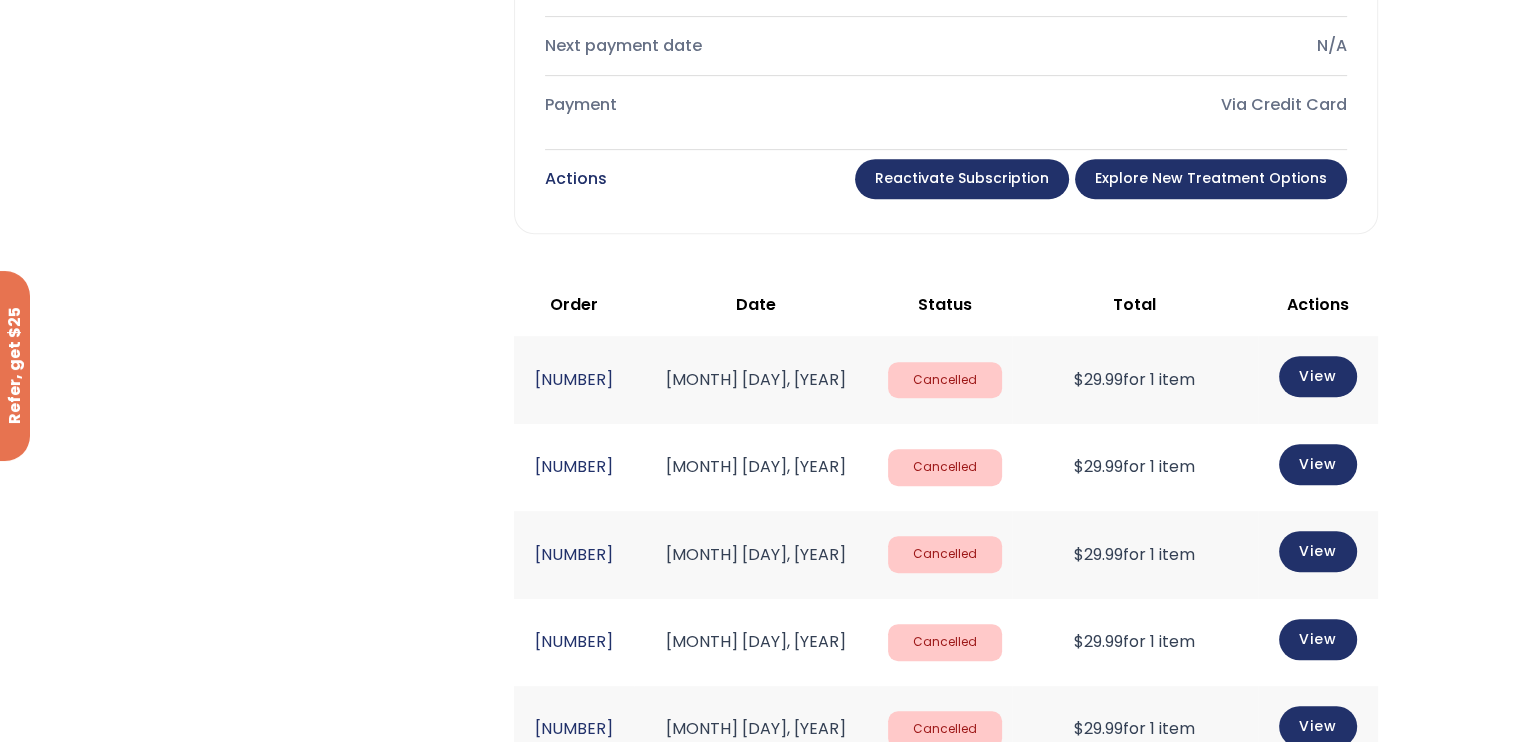 click on "$ 29.99  for 1 item" 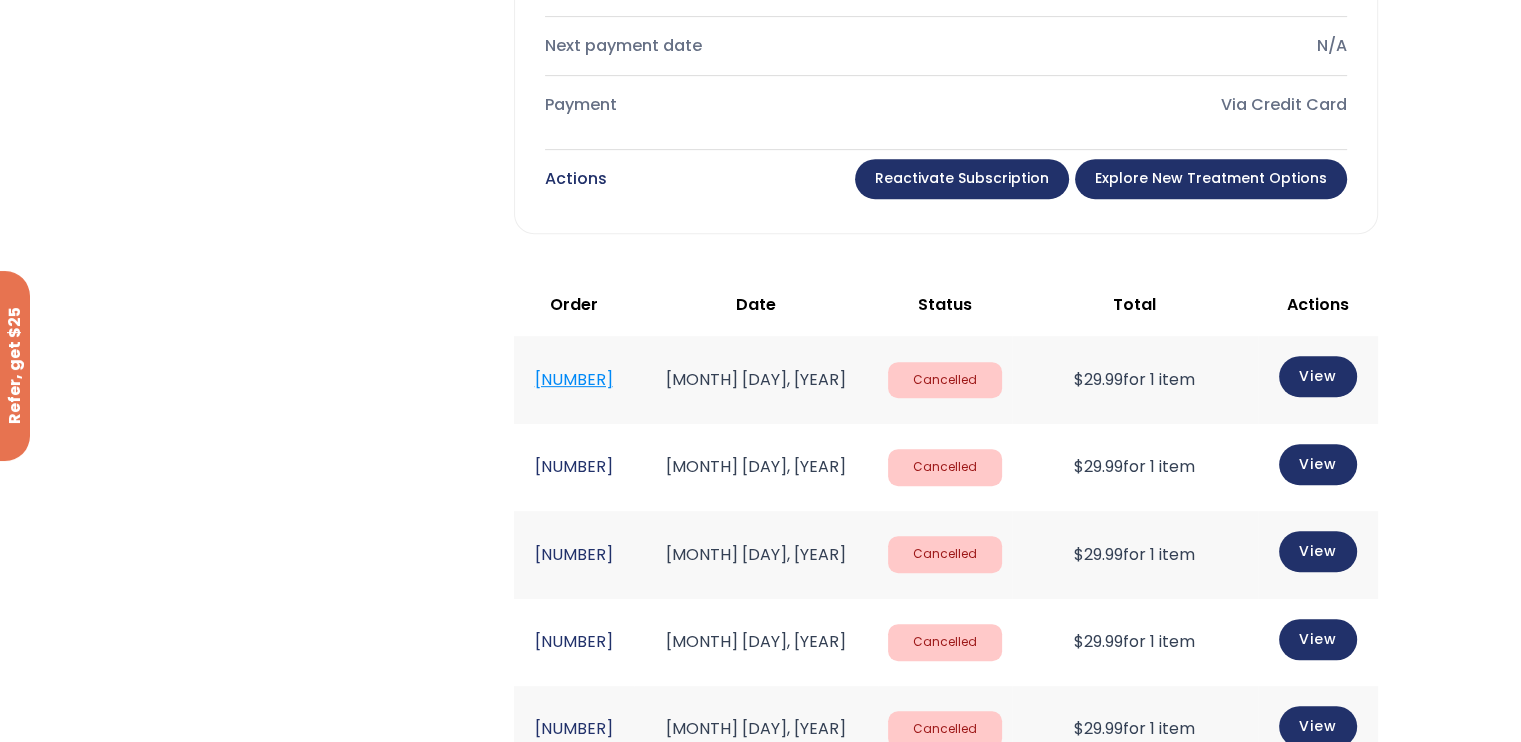 click on "#1891673" 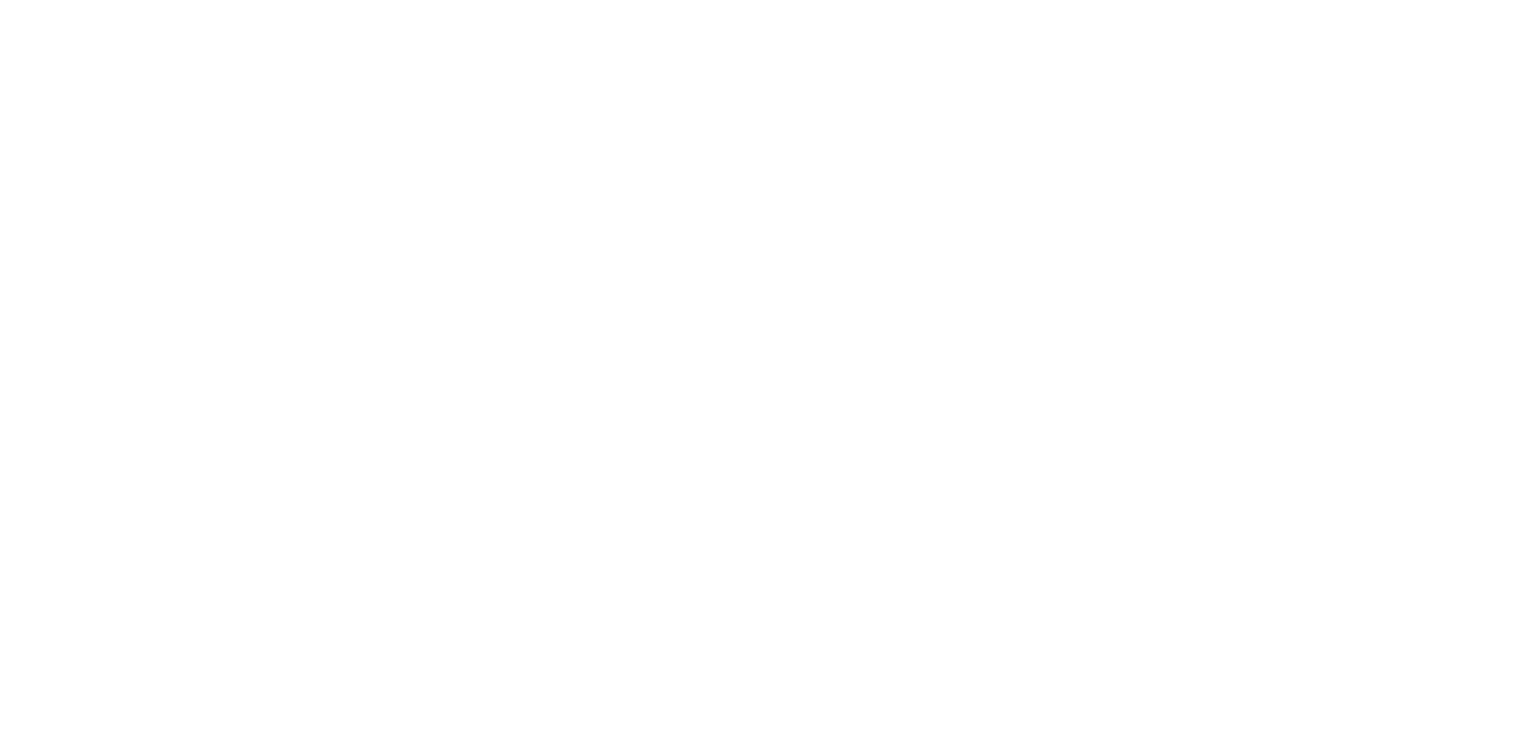 scroll, scrollTop: 0, scrollLeft: 0, axis: both 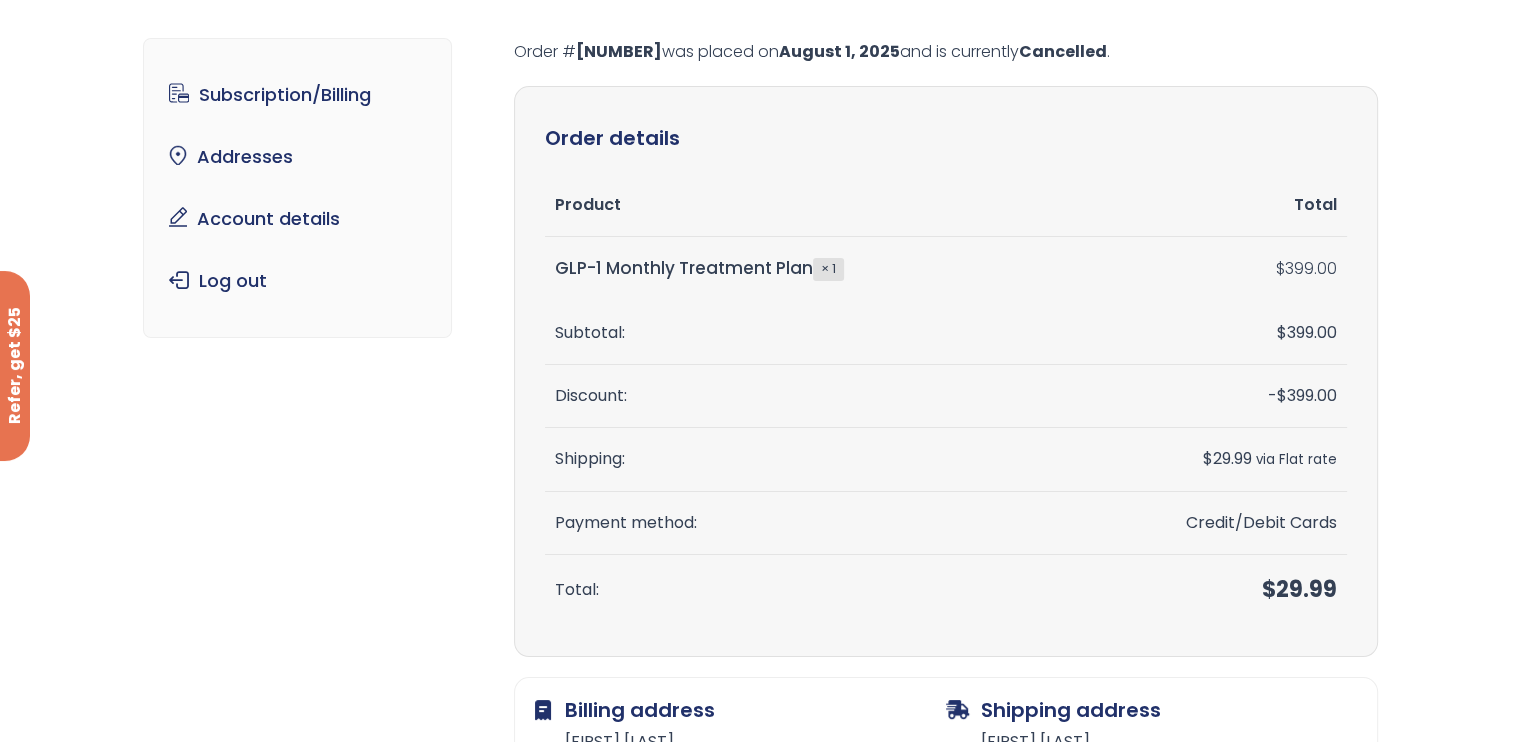 click on "$ 29.99" at bounding box center (1299, 589) 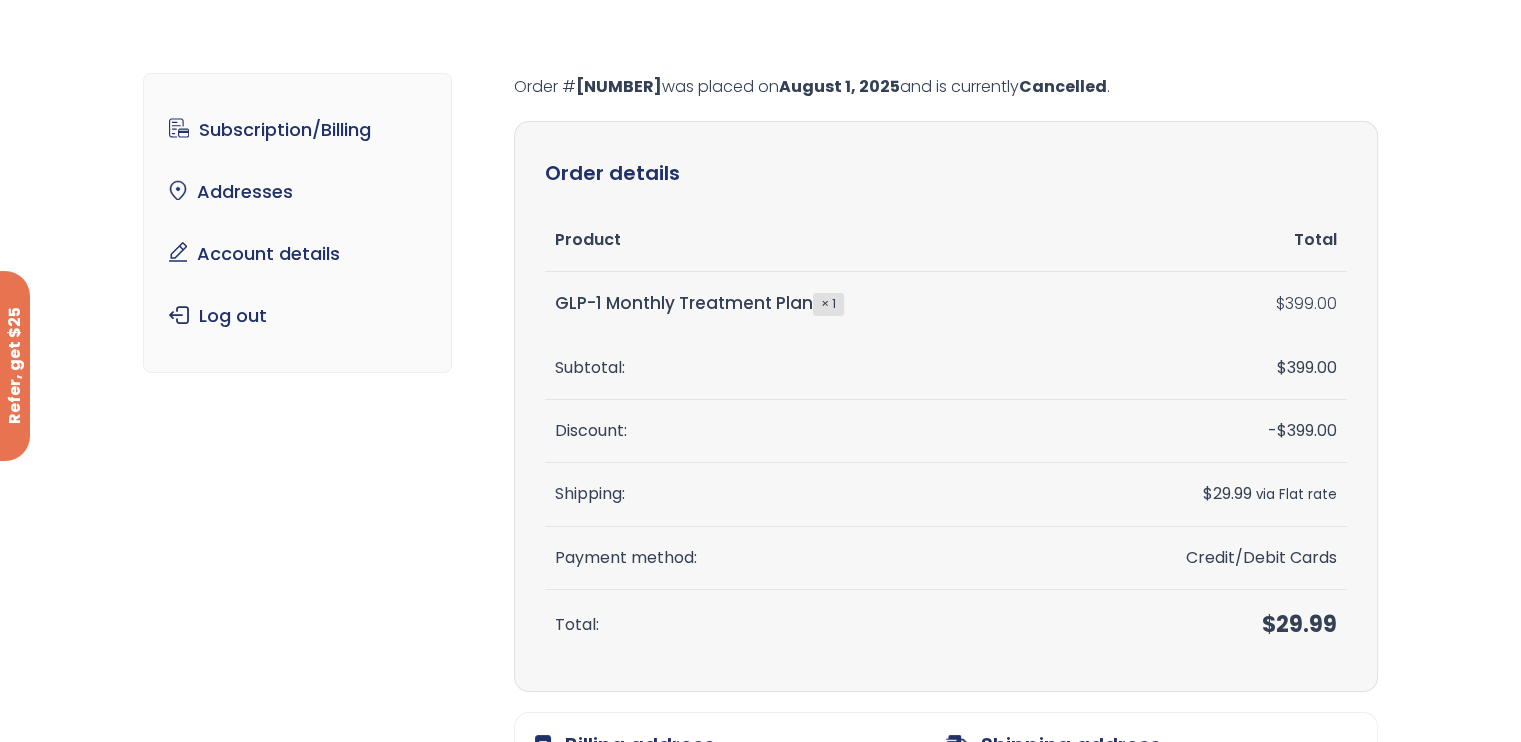 scroll, scrollTop: 100, scrollLeft: 0, axis: vertical 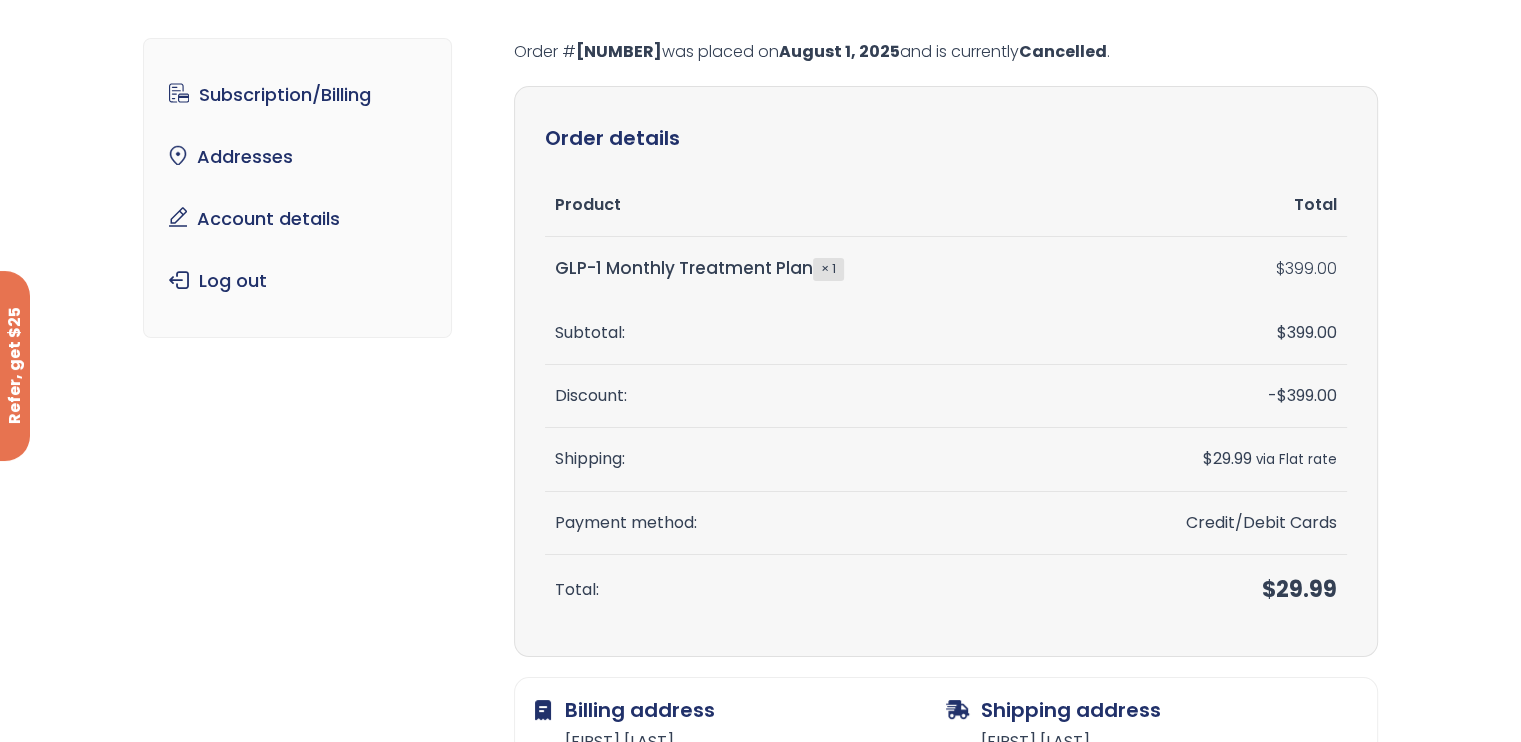 click on "Total:" at bounding box center [803, 590] 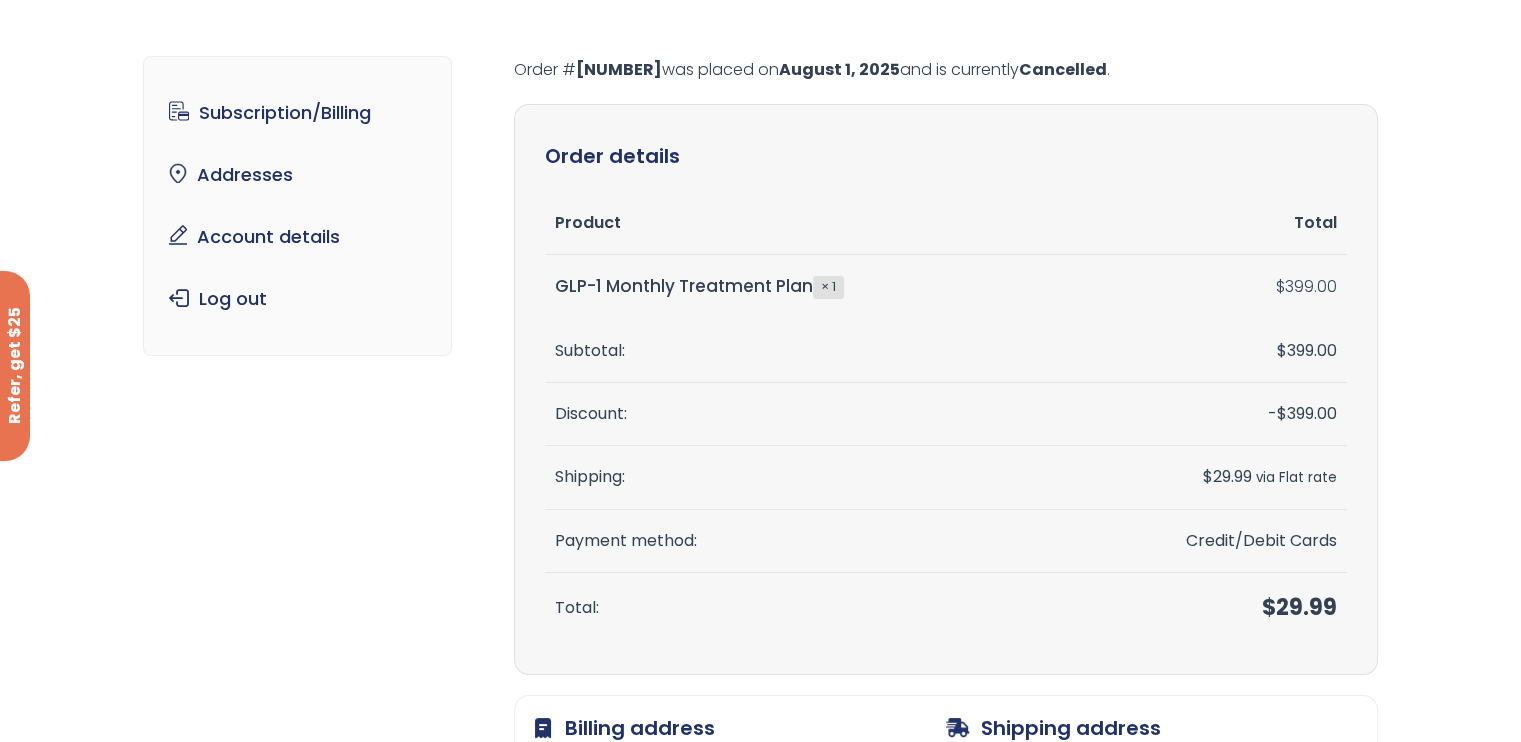 scroll, scrollTop: 0, scrollLeft: 0, axis: both 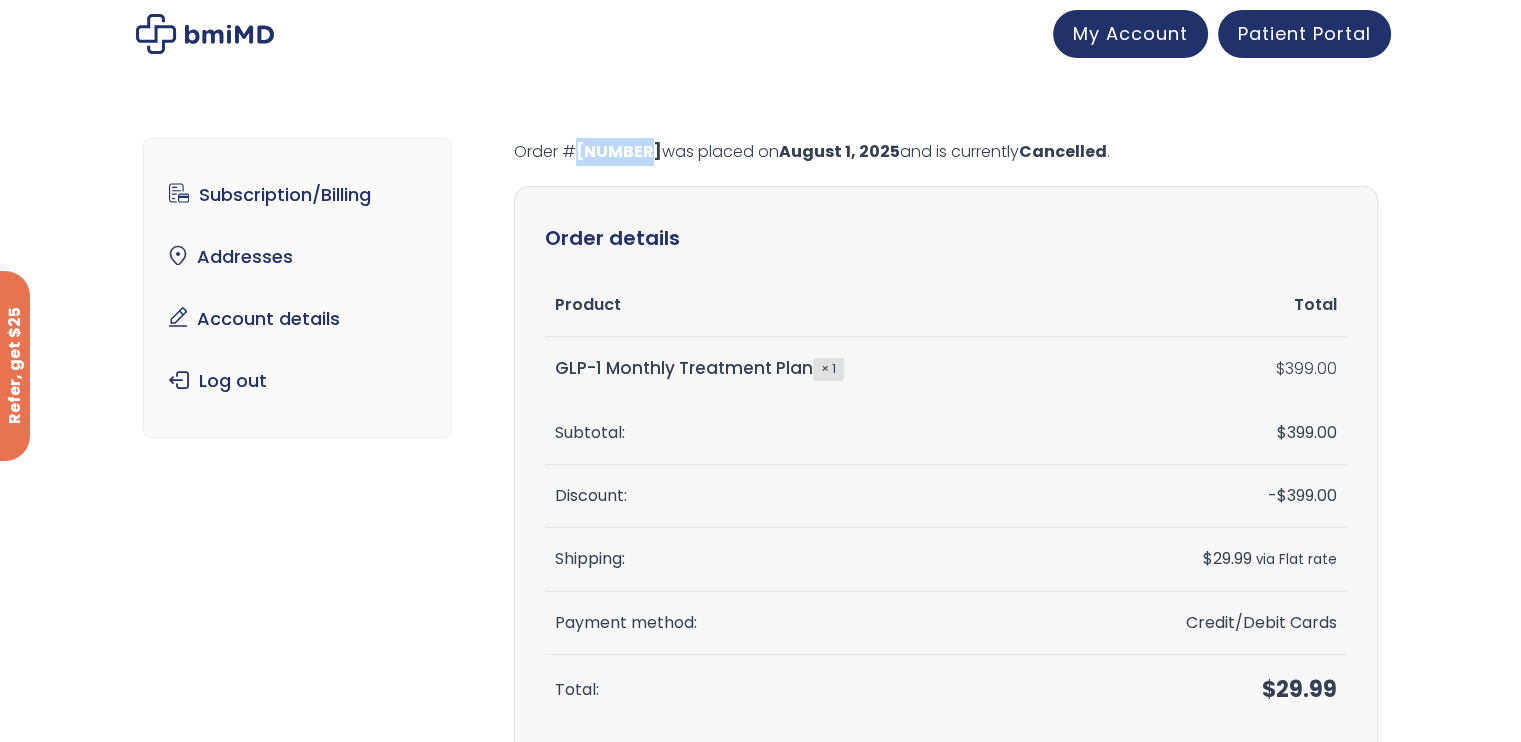 drag, startPoint x: 577, startPoint y: 155, endPoint x: 636, endPoint y: 147, distance: 59.5399 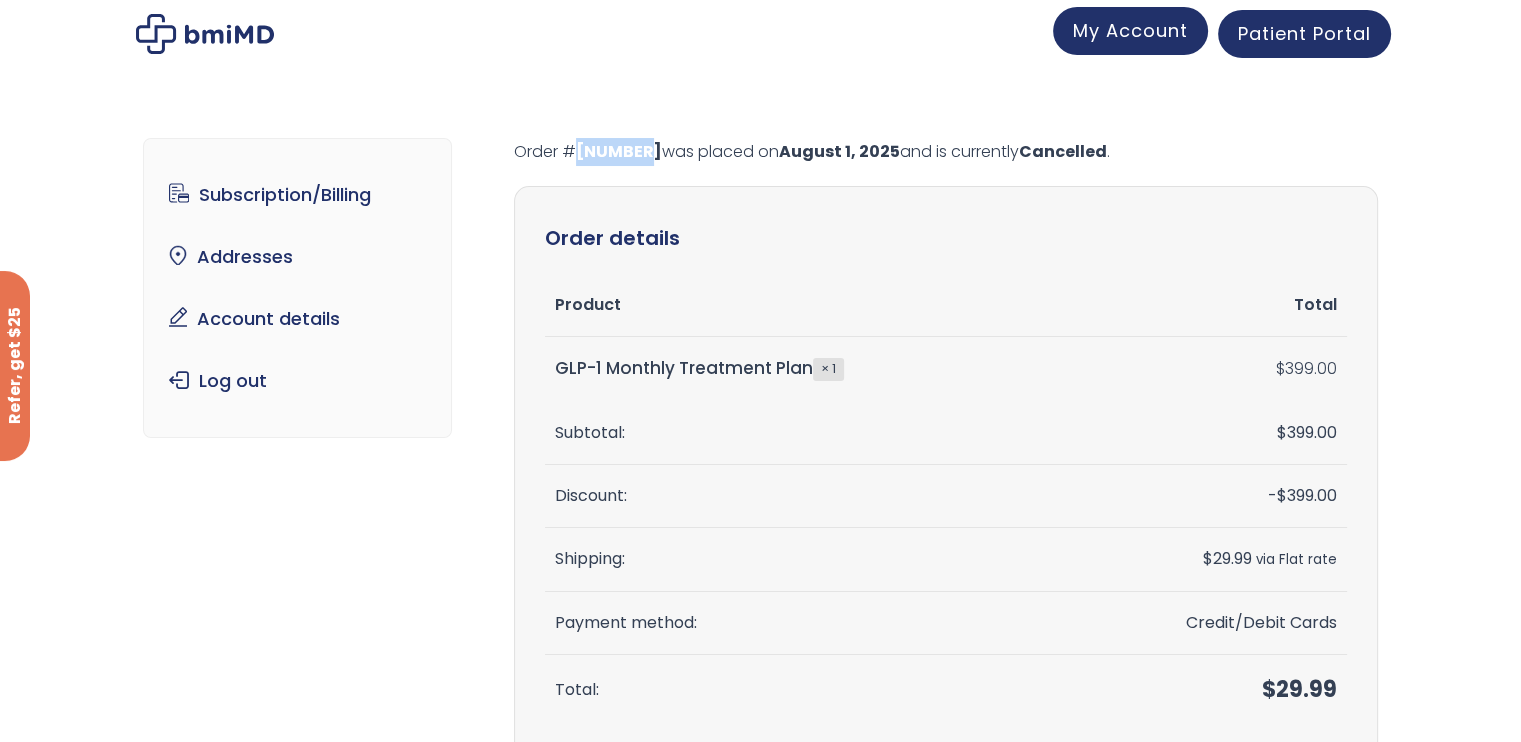 click on "My Account" at bounding box center (1130, 30) 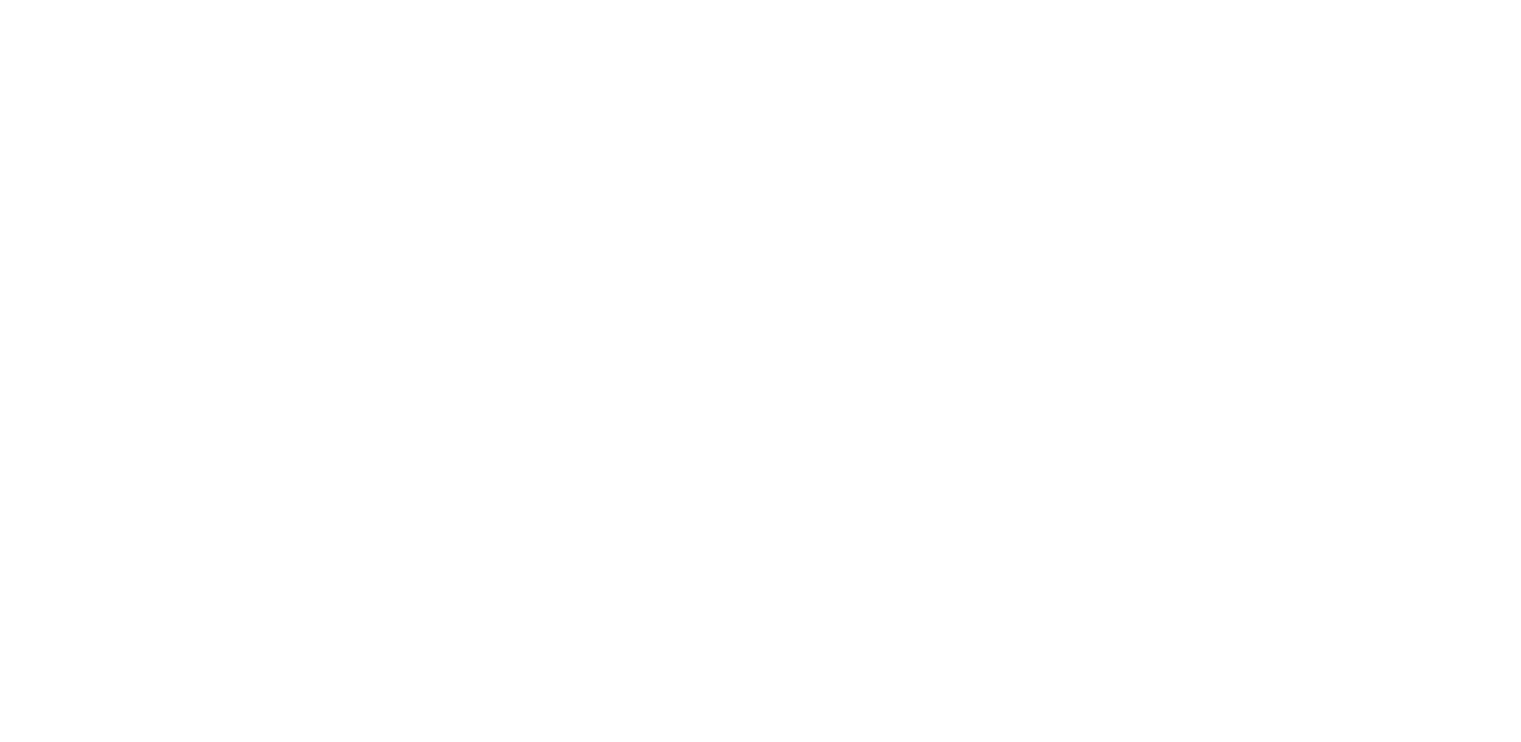 scroll, scrollTop: 0, scrollLeft: 0, axis: both 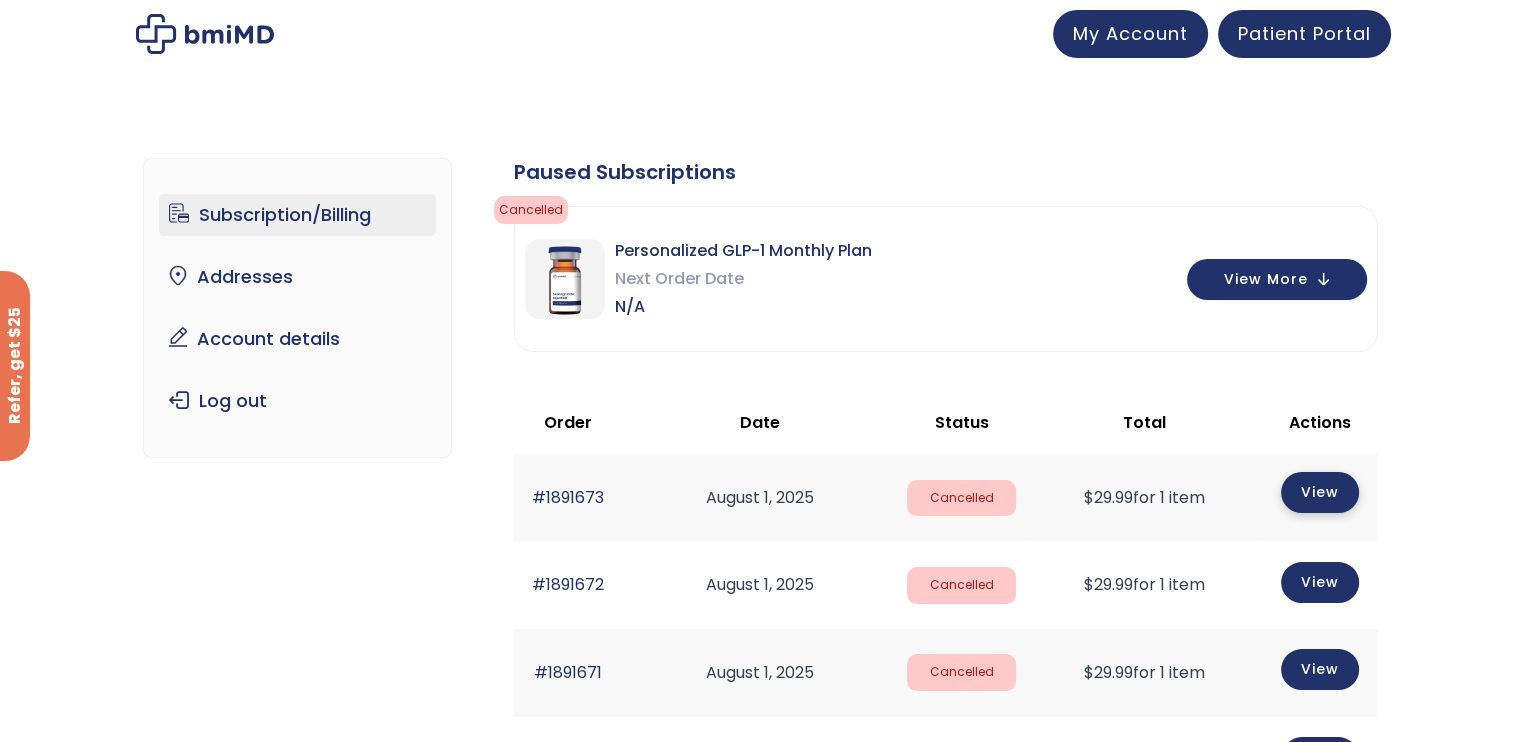 click on "View" 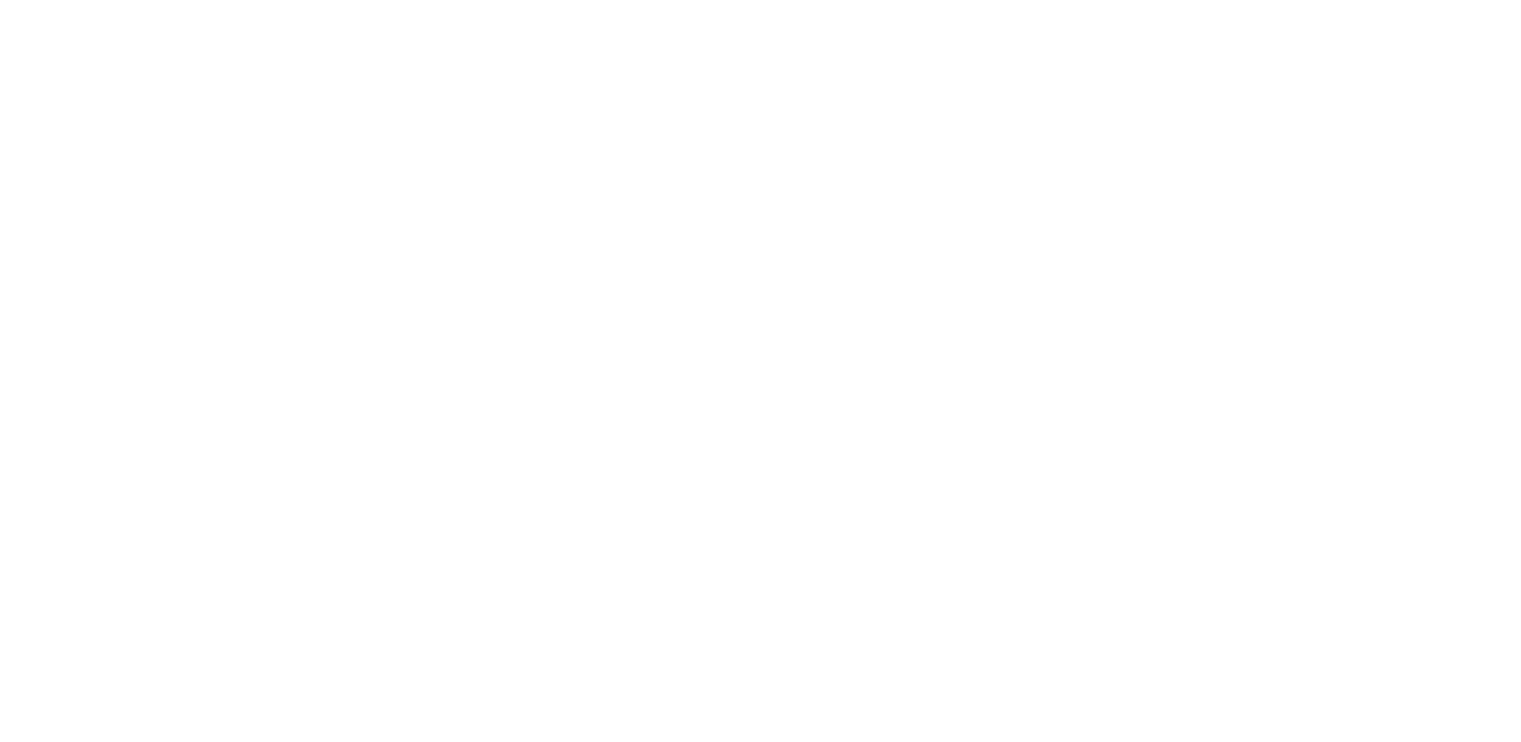 scroll, scrollTop: 0, scrollLeft: 0, axis: both 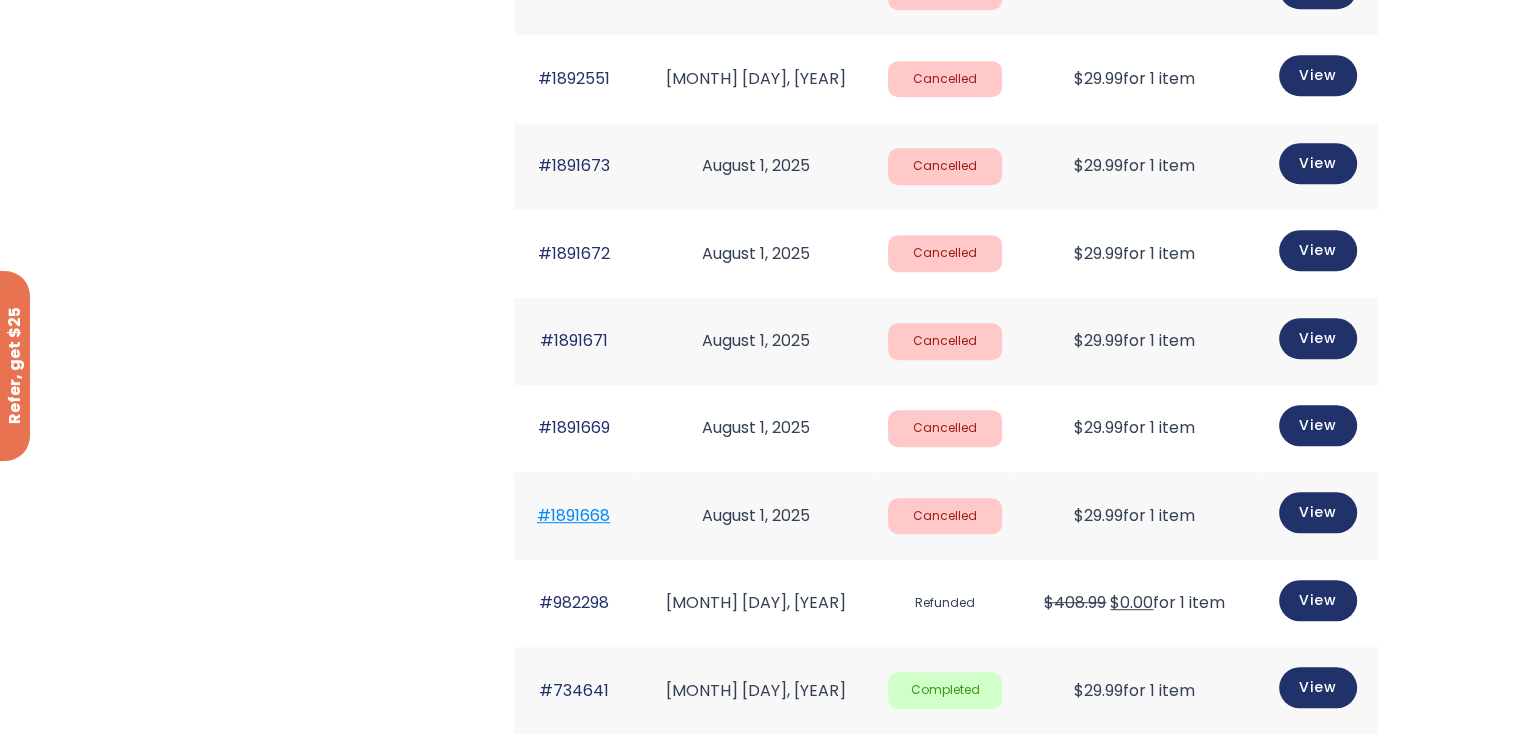 click on "#1891668" 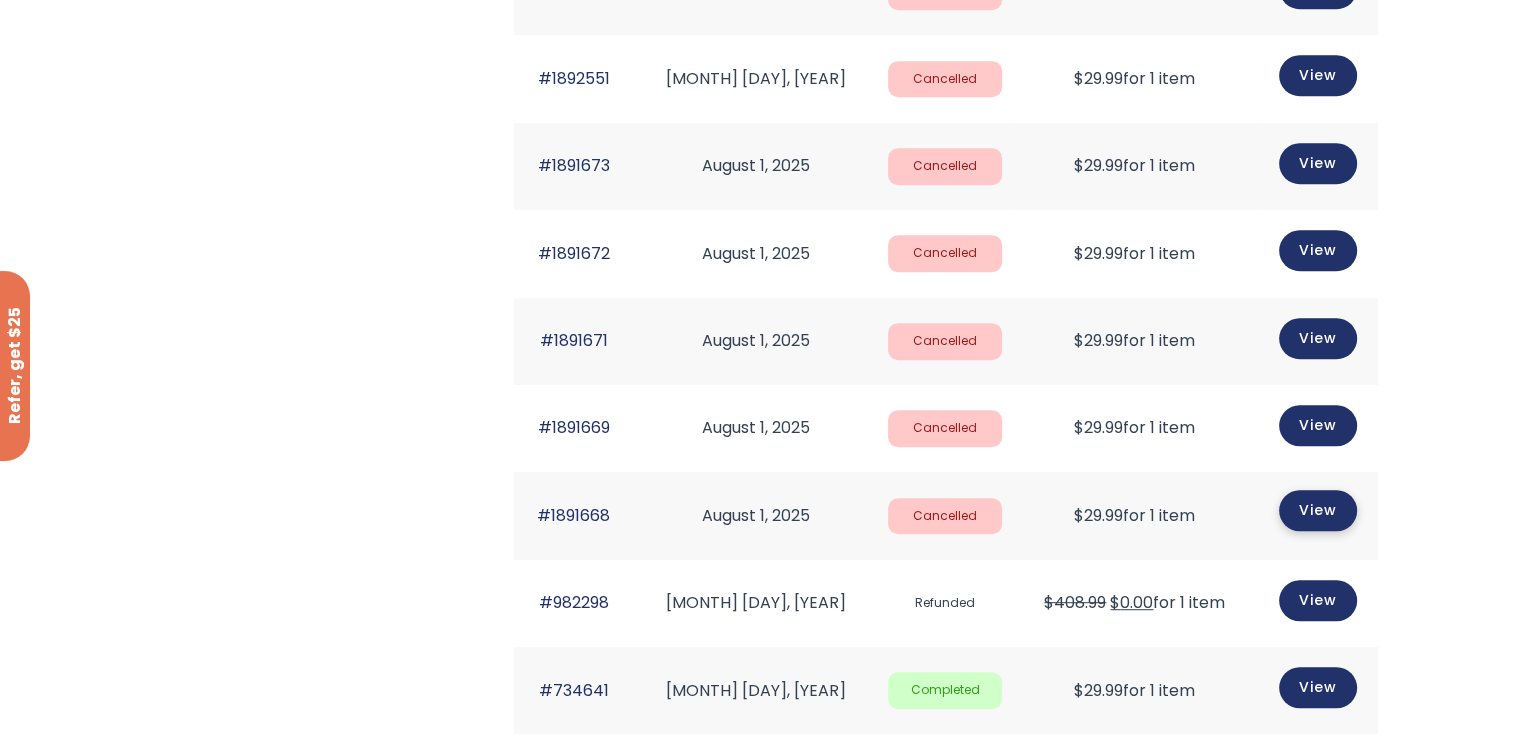 click on "View" 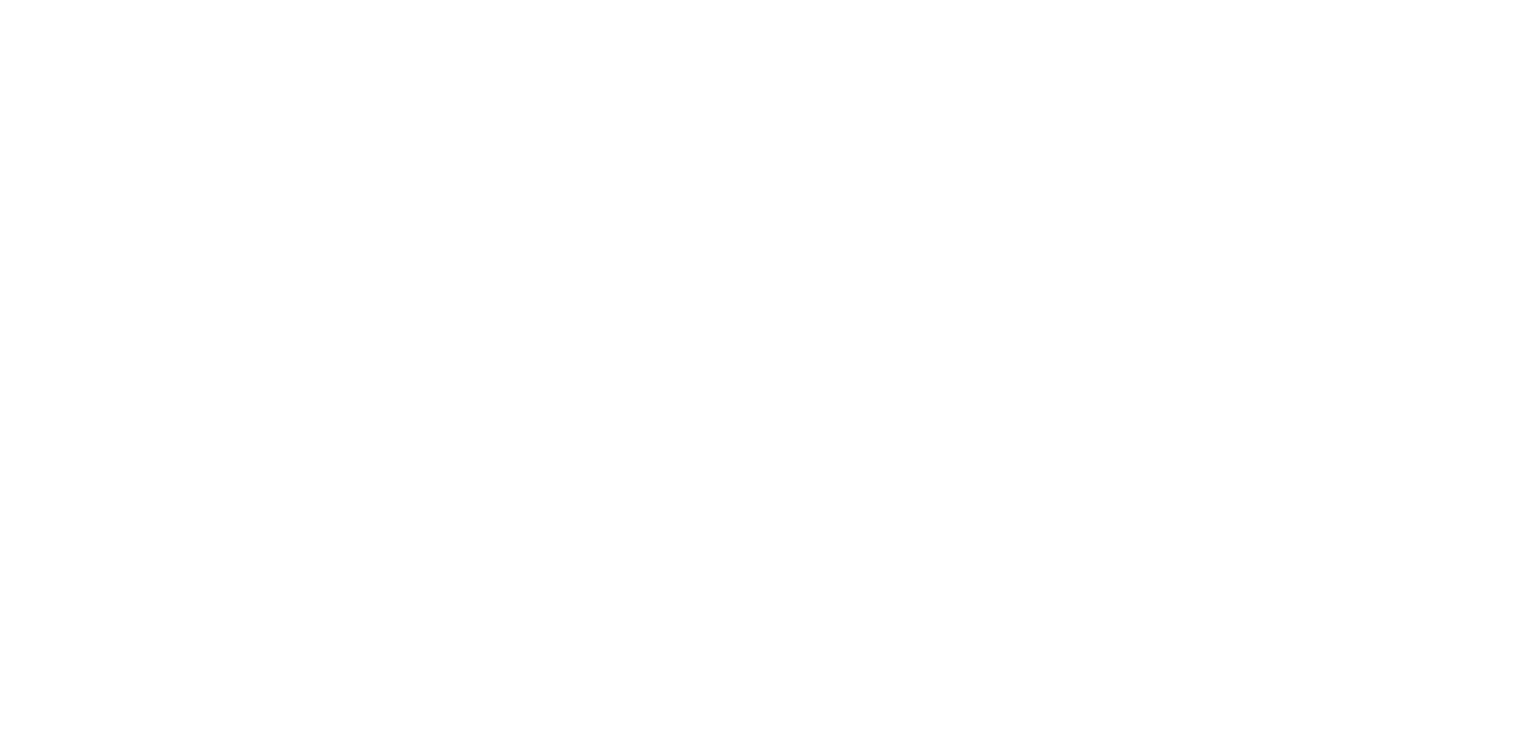 scroll, scrollTop: 0, scrollLeft: 0, axis: both 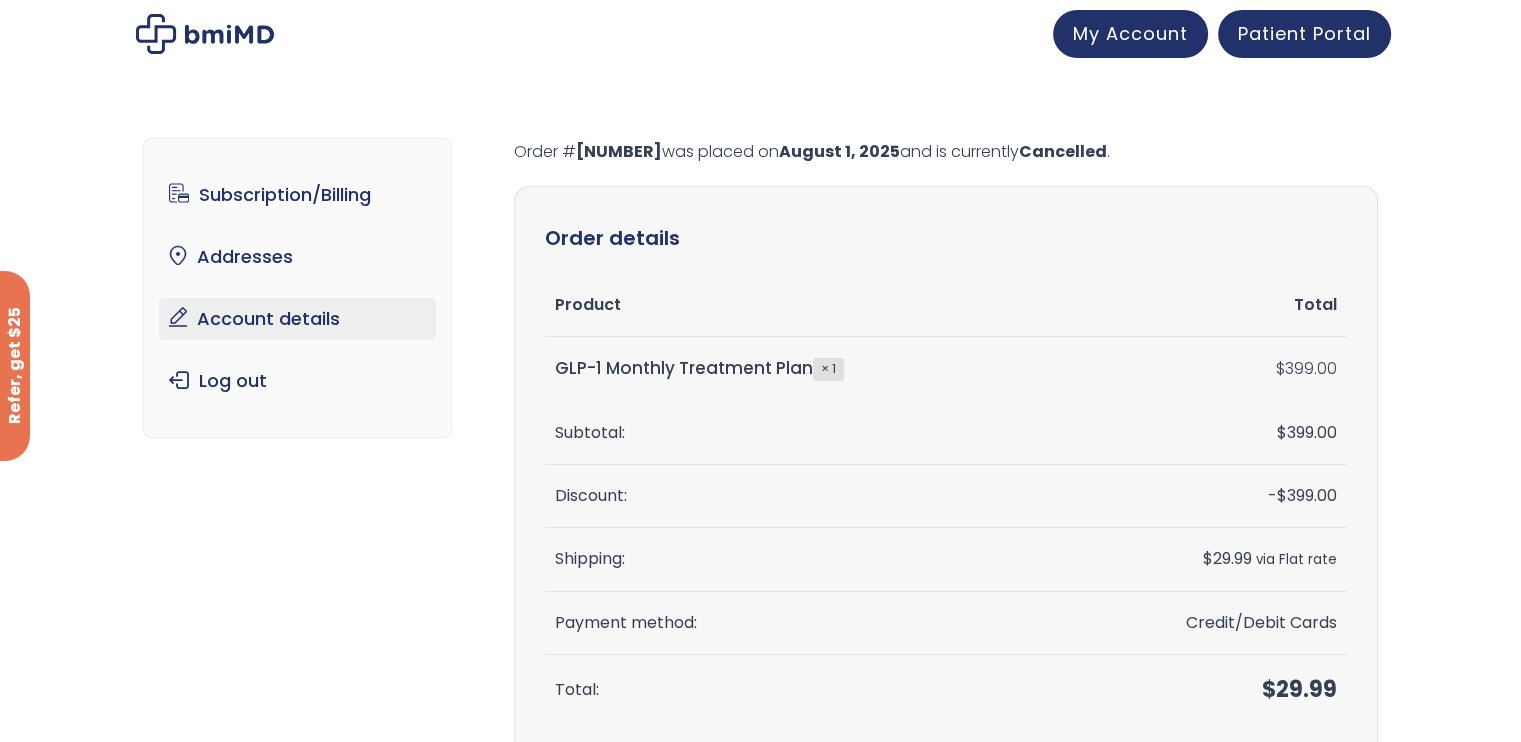 click on "Account details" at bounding box center (297, 319) 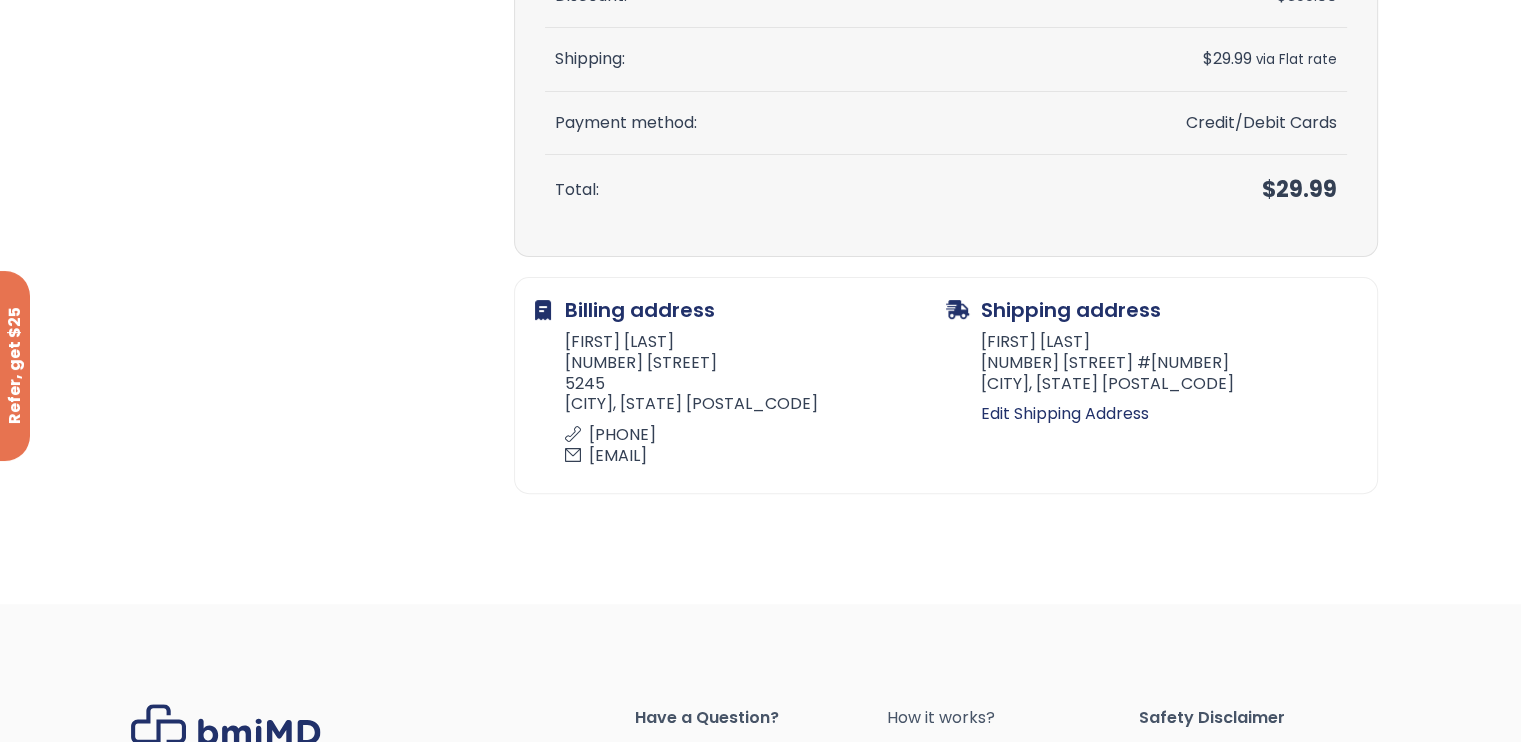 scroll, scrollTop: 839, scrollLeft: 0, axis: vertical 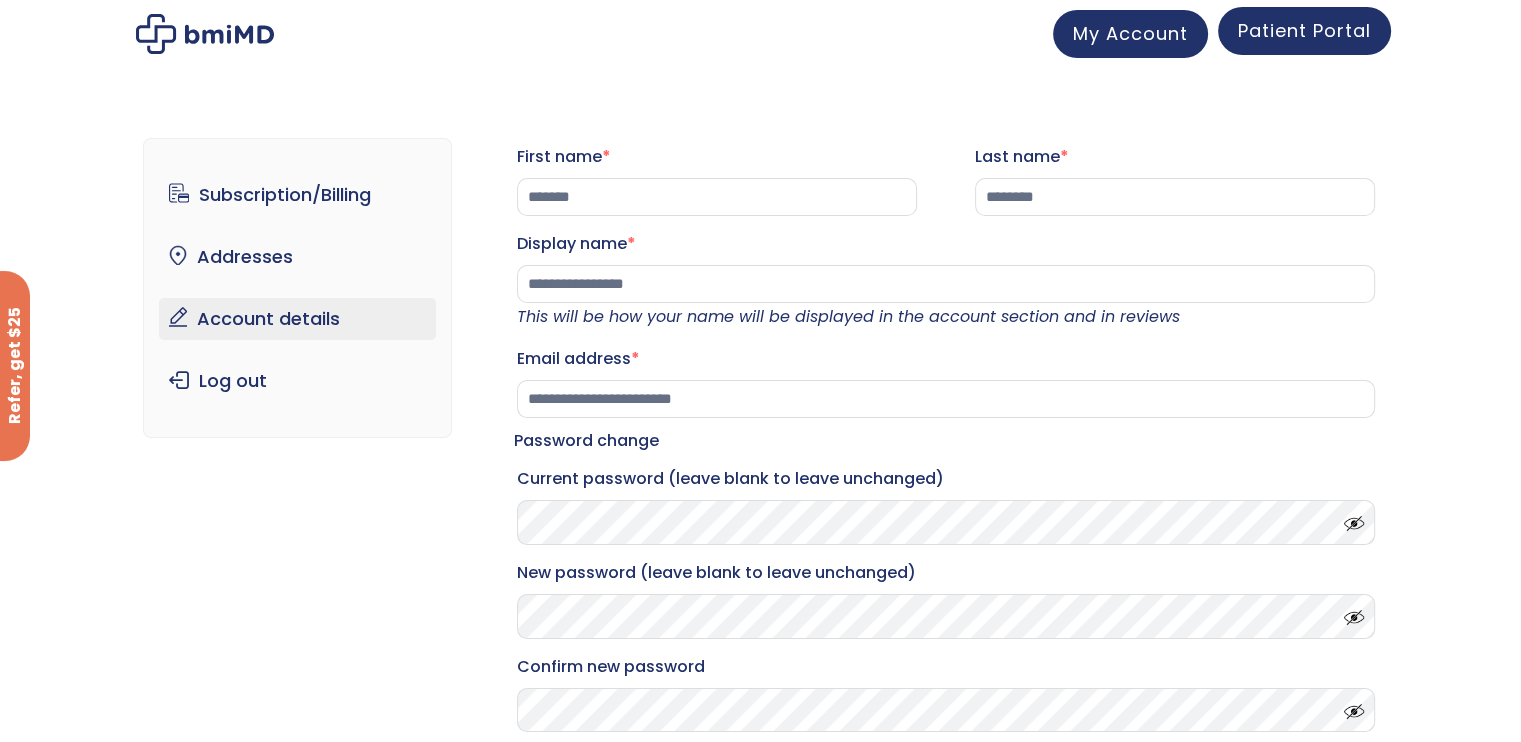 click on "Patient Portal" at bounding box center (1304, 31) 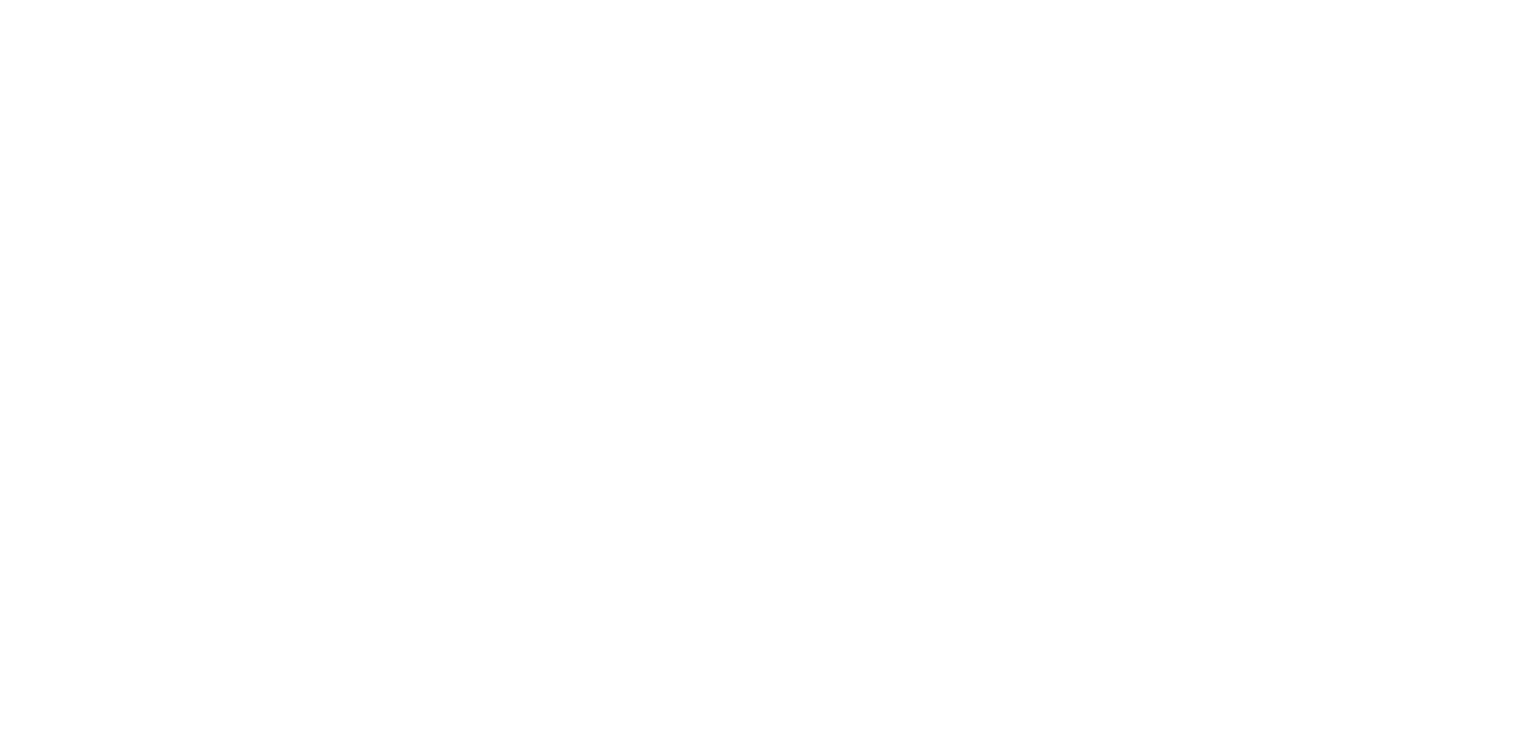 scroll, scrollTop: 0, scrollLeft: 0, axis: both 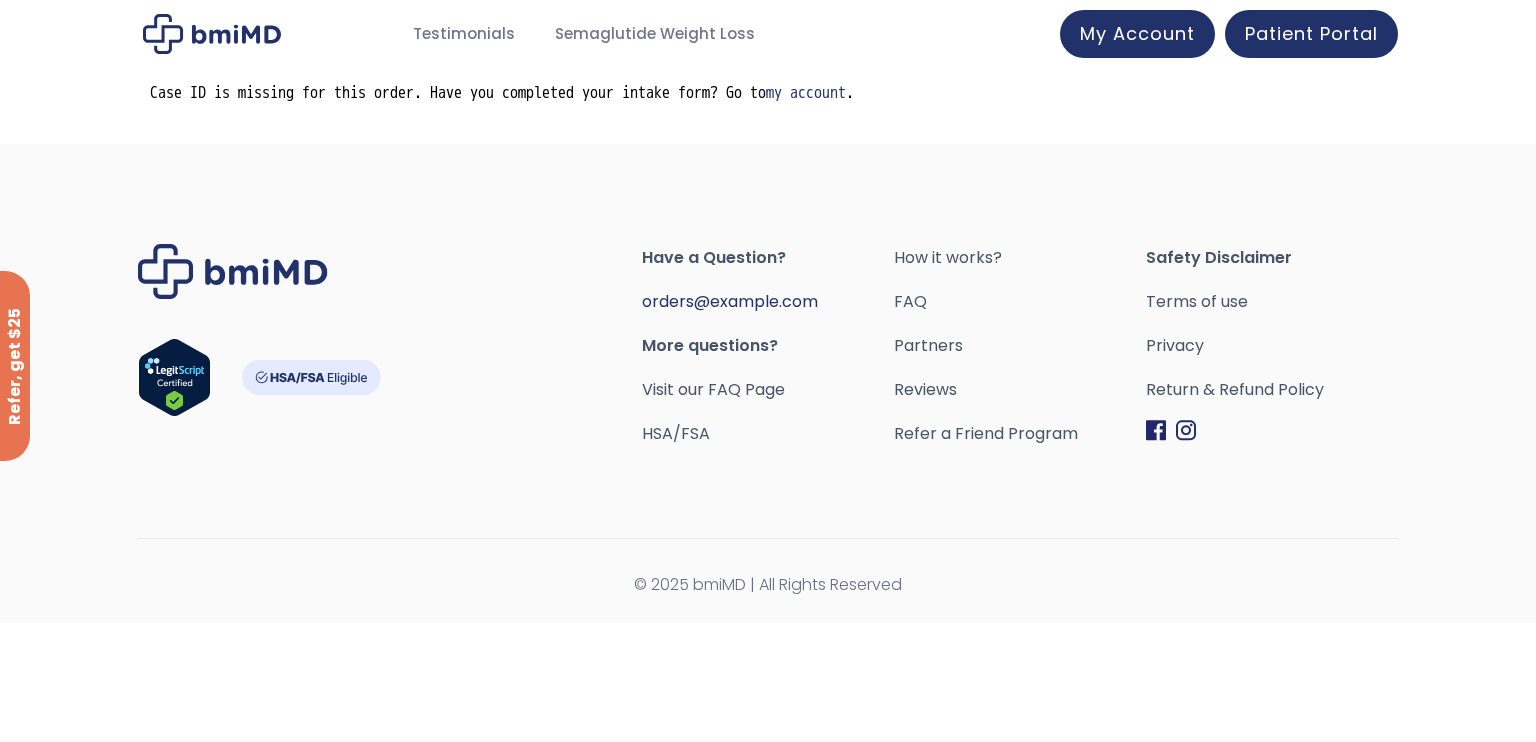 click on "orders@example.com" at bounding box center [730, 301] 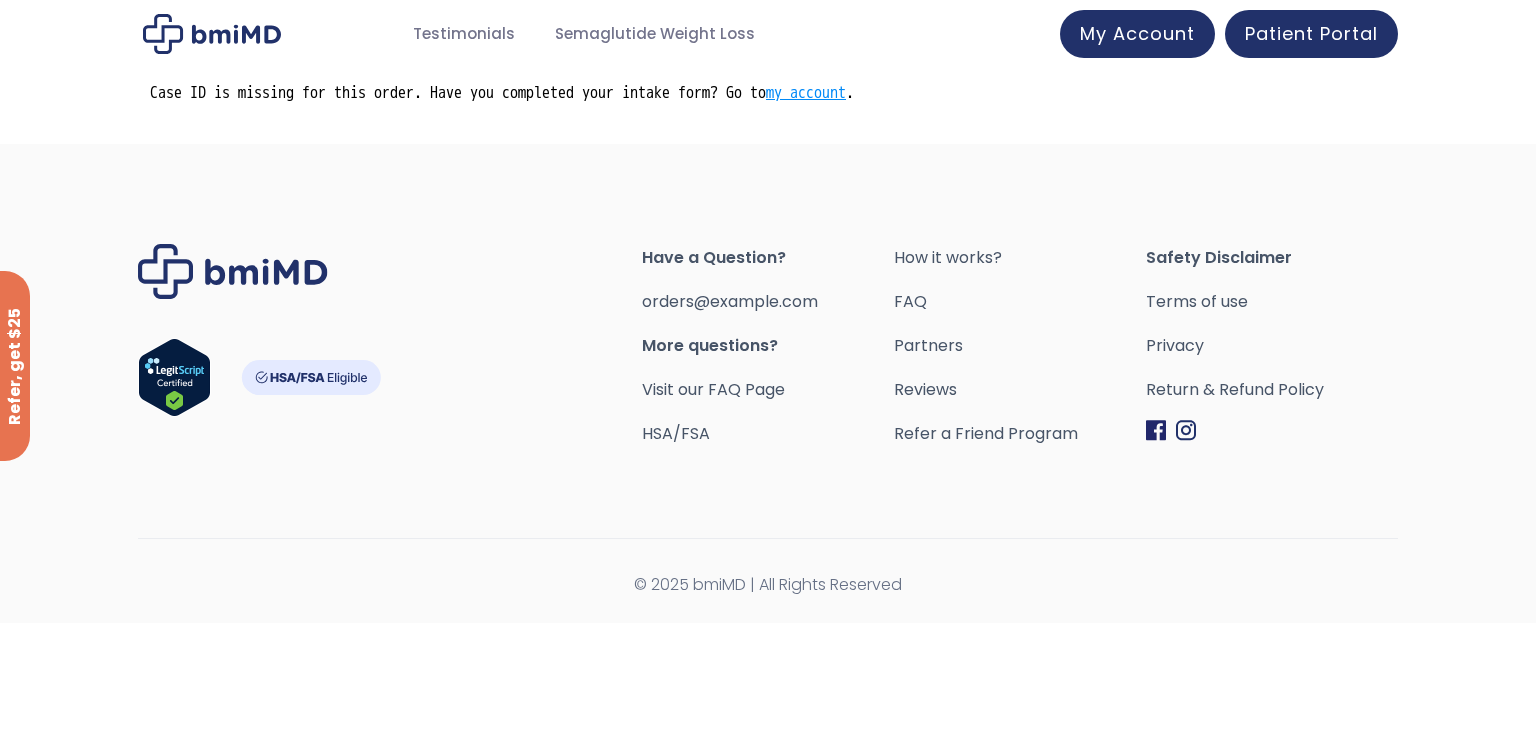 click on "my account" at bounding box center [806, 93] 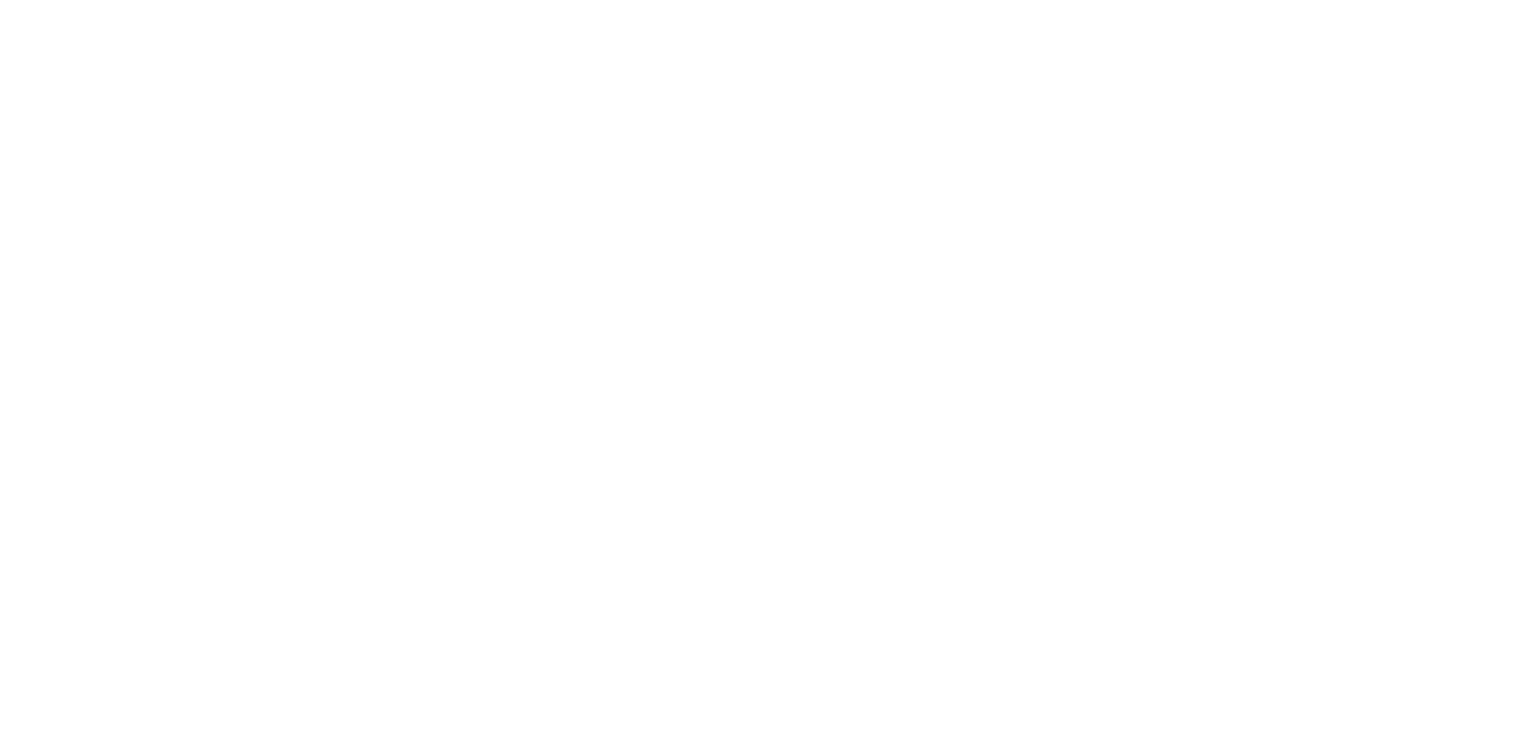 scroll, scrollTop: 0, scrollLeft: 0, axis: both 